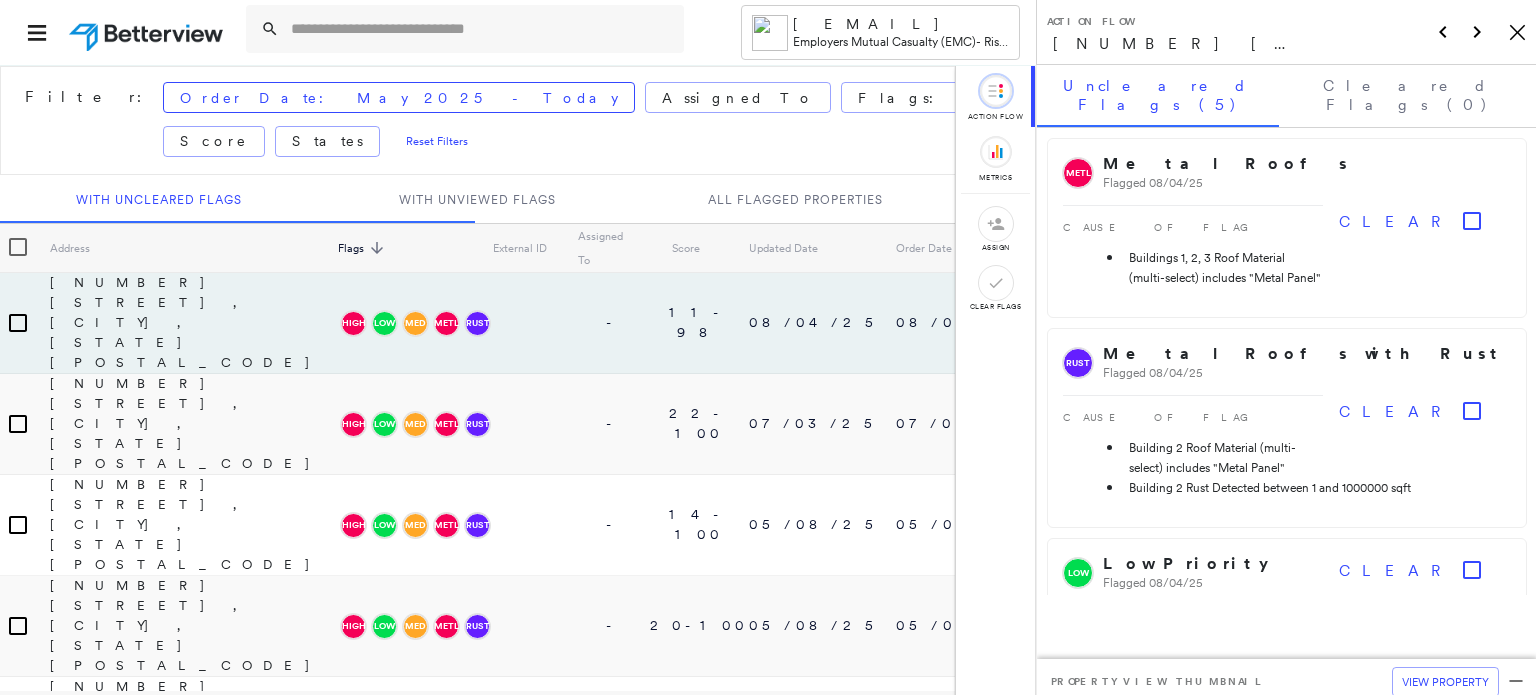 scroll, scrollTop: 0, scrollLeft: 0, axis: both 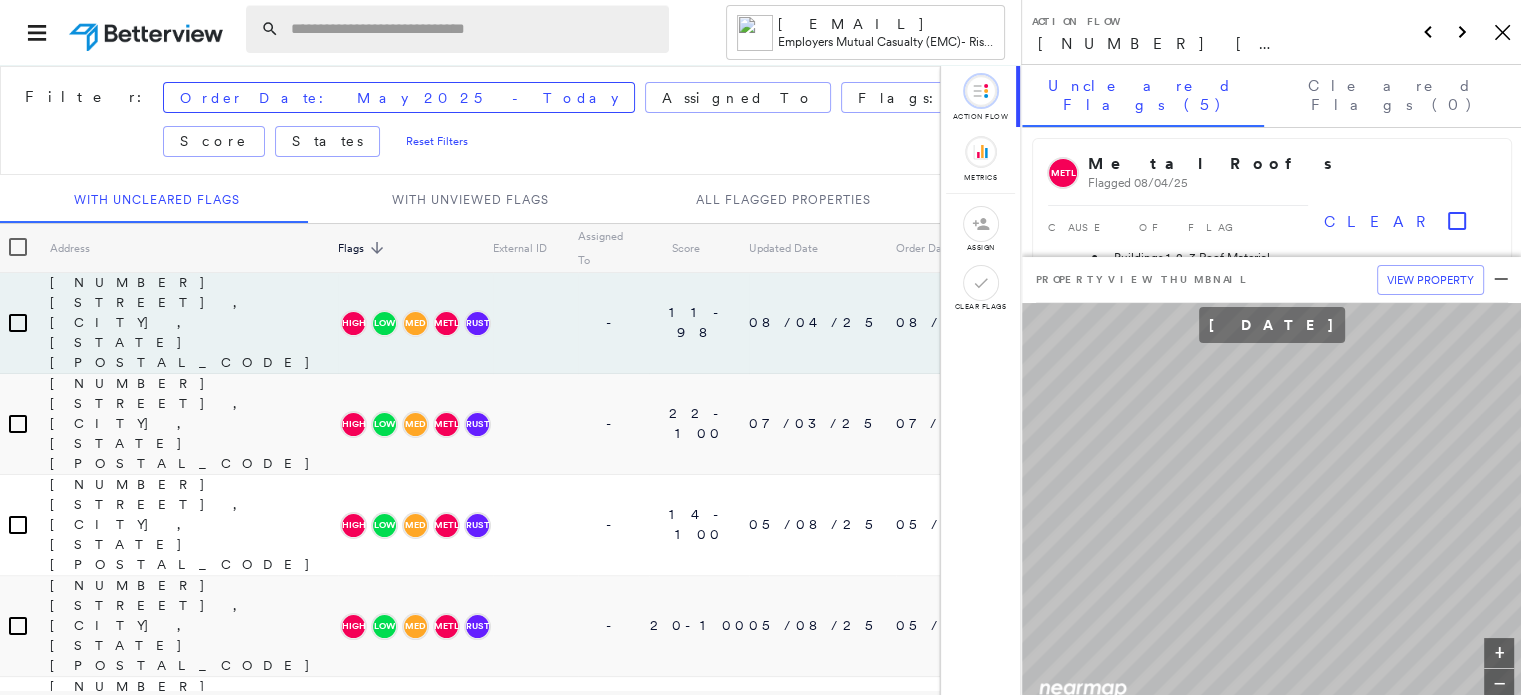 click at bounding box center (474, 29) 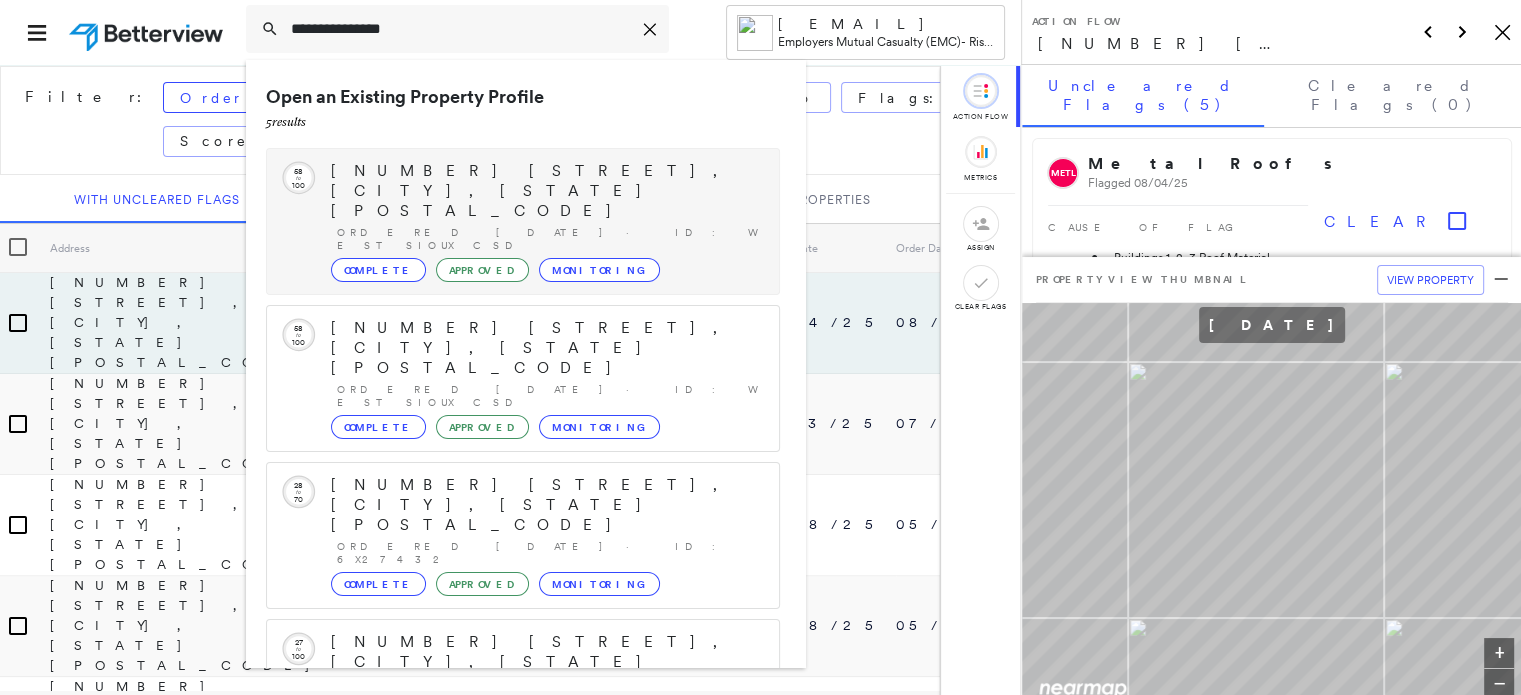 type on "**********" 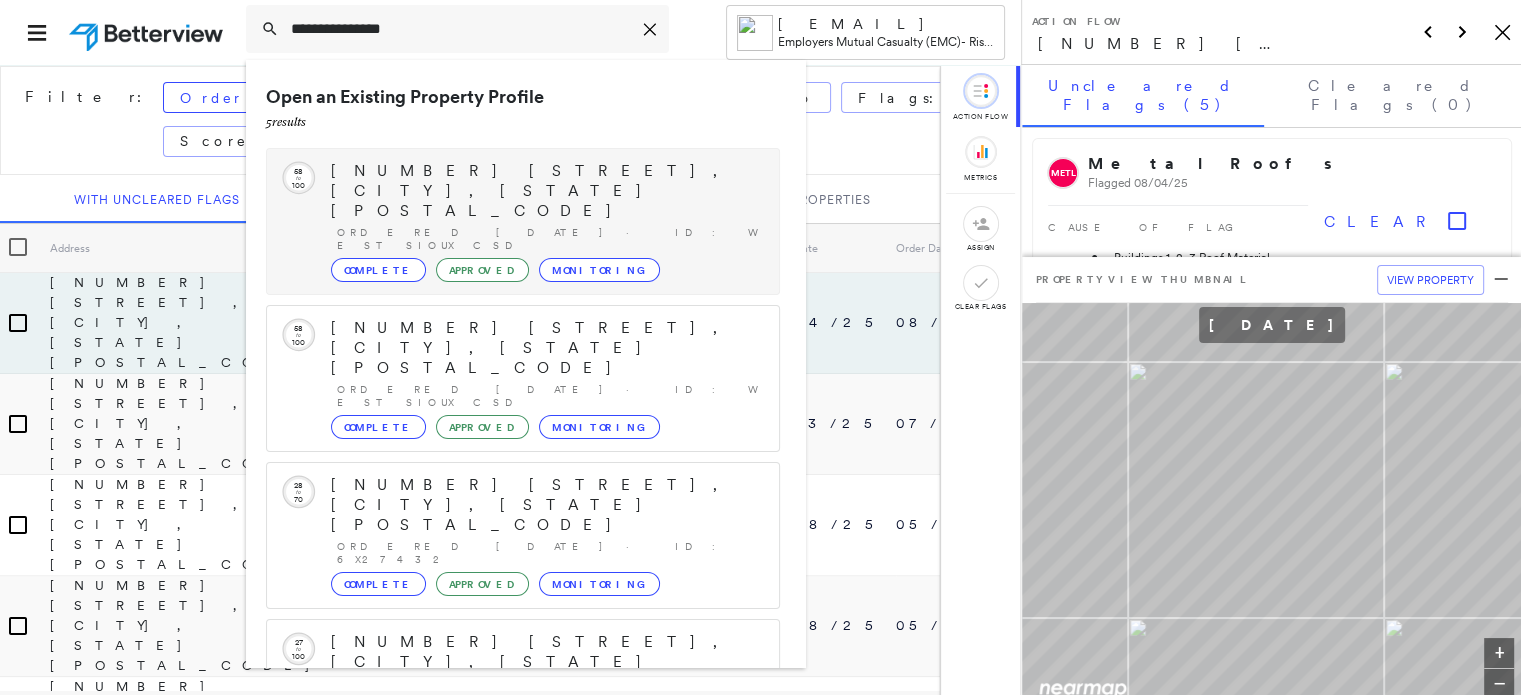 click on "[NUMBER] [STREET], [CITY], [STATE] [POSTAL_CODE]" at bounding box center [545, 191] 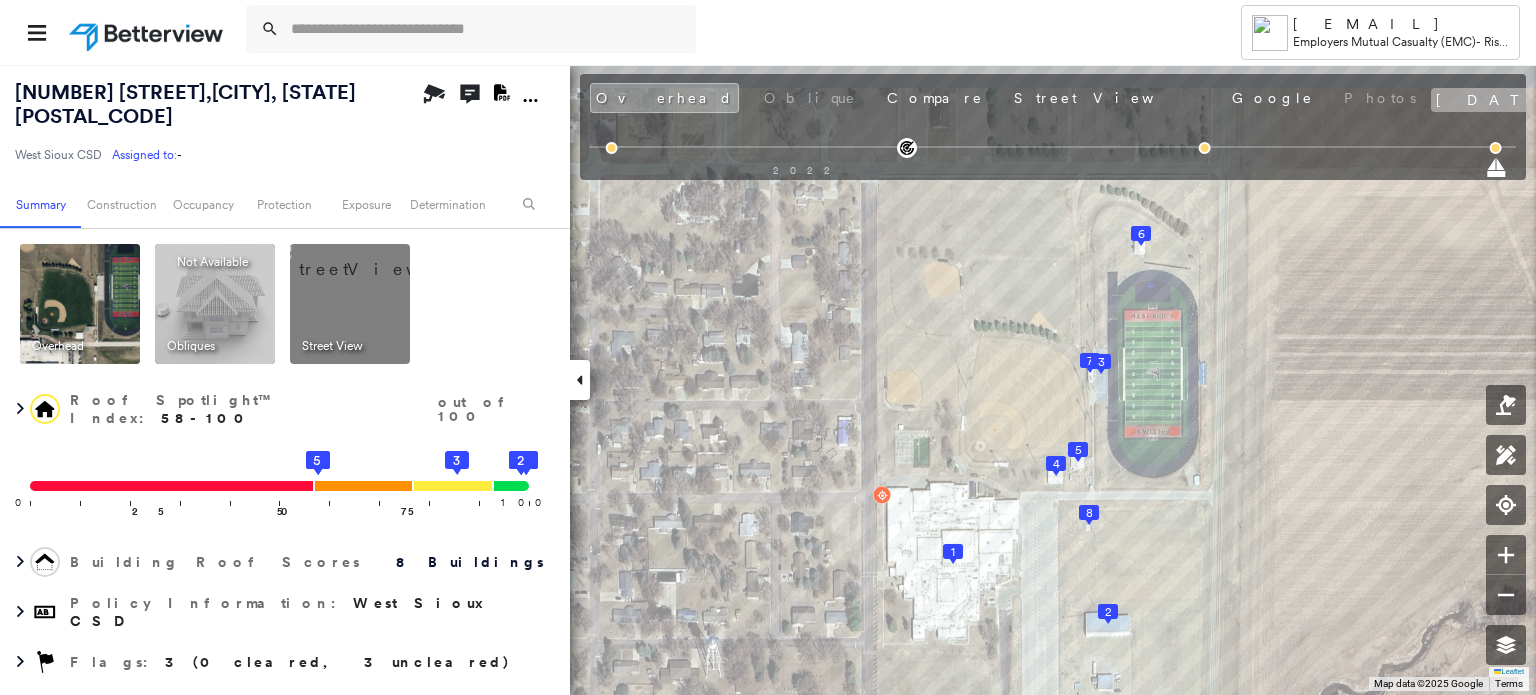 click on "[DATE]" at bounding box center [1498, 100] 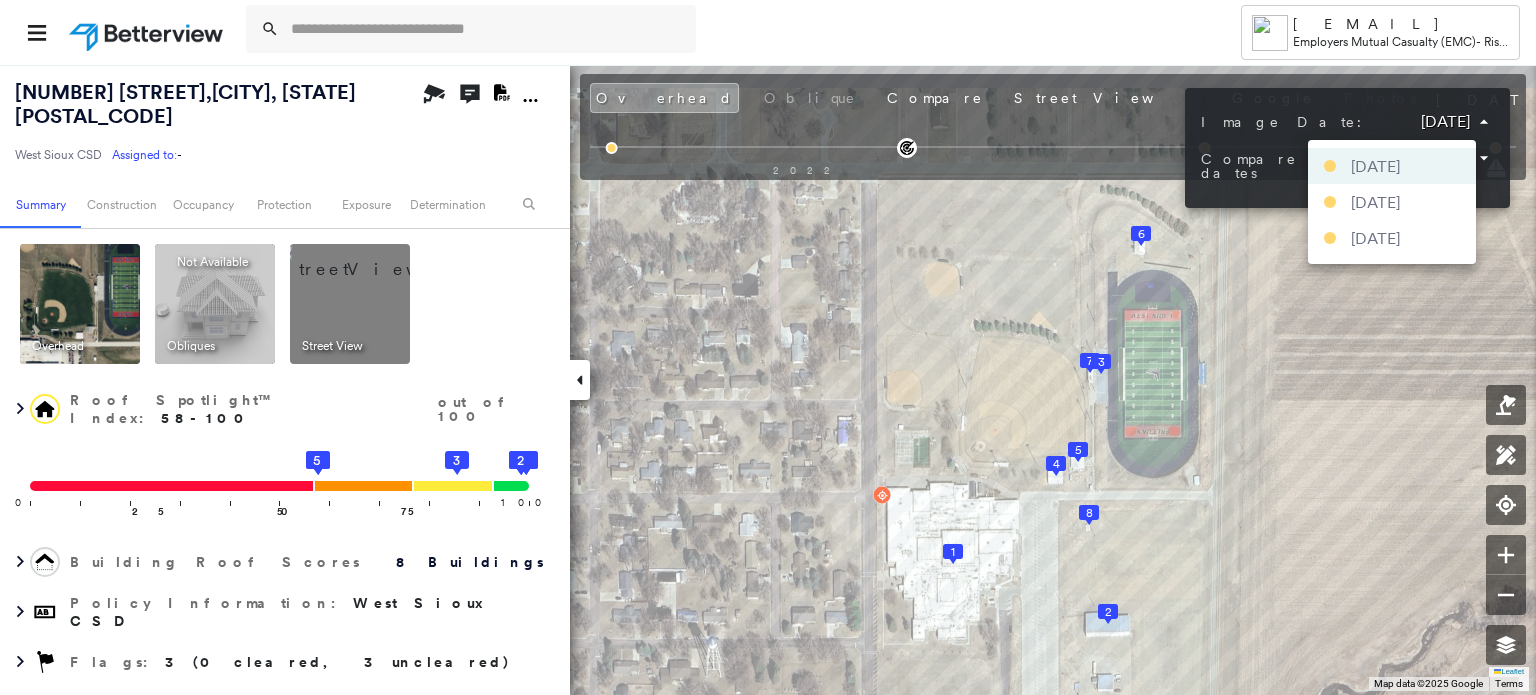 click on "Tower [EMAIL] Employers Mutual Casualty (EMC)  -   Risk Improvement [NUMBER] [STREET], [CITY], [STATE] [POSTAL_CODE] West Sioux CSD Assigned to:  - Assigned to:  - West Sioux CSD Assigned to:  - Open Comments Download PDF Report Summary Construction Occupancy Protection Exposure Determination Overhead Obliques Not Available ; Street View Roof Spotlight™ Index :  58-100 out of 100 0 100 25 50 75 1 5 4 6 7 8 3 2 Building Roof Scores 8 Buildings Policy Information :  West Sioux CSD Flags :  3 (0 cleared, 3 uncleared) Construction Roof Spotlights :  Patching, Ponding, Staining, HVAC, Roof Debris Property Features :  Yard Debris Roof Size & Shape :  8 buildings  Assessor and MLS Details BuildZoom - Building Permit Data and Analysis Occupancy Ownership Place Detail SmartyStreets - Geocode Smarty Streets - Surrounding Properties Protection Protection Exposure FEMA Risk Index Crime Regional Hazard: 3   out of  5 Additional Perils Guidewire HazardHub HazardHub Risks MLS Photos Determination Flags :  Low Clear" at bounding box center [768, 347] 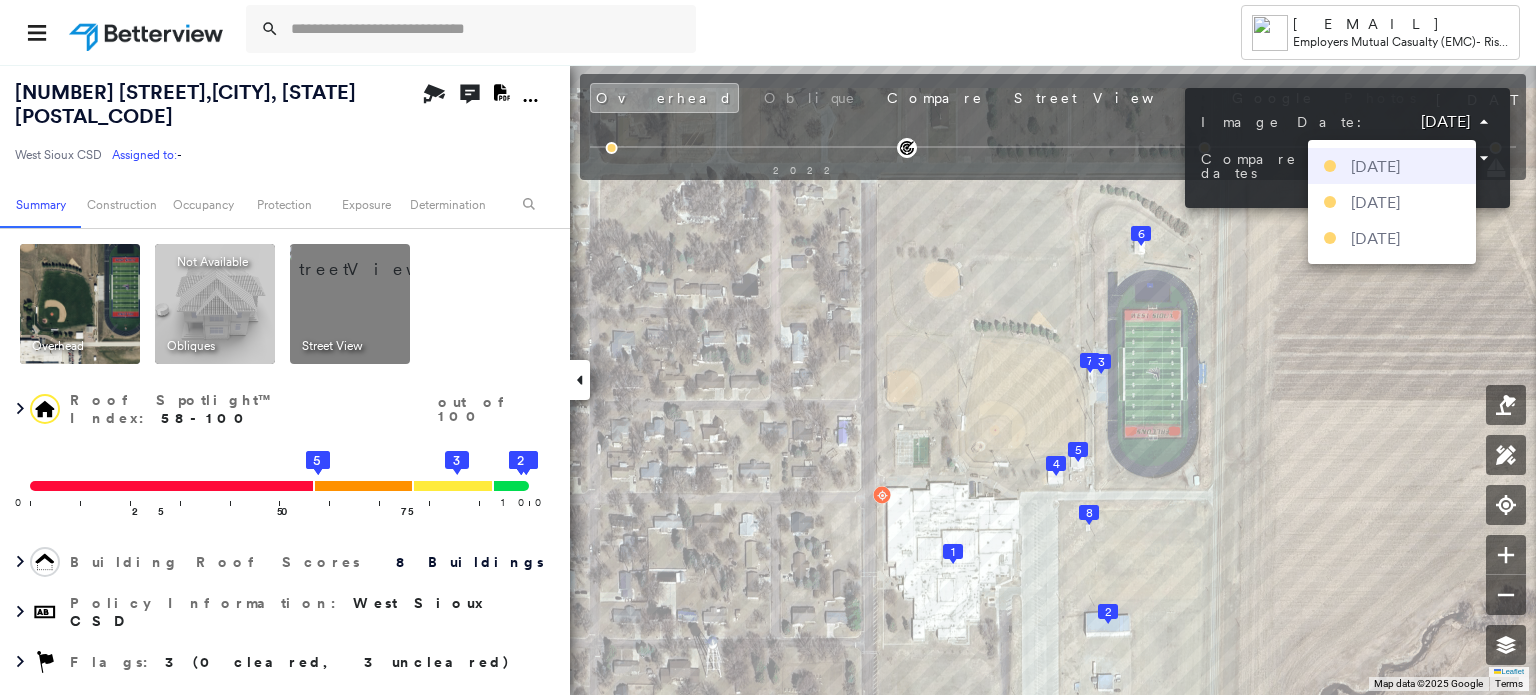click on "[DATE]" at bounding box center [1375, 166] 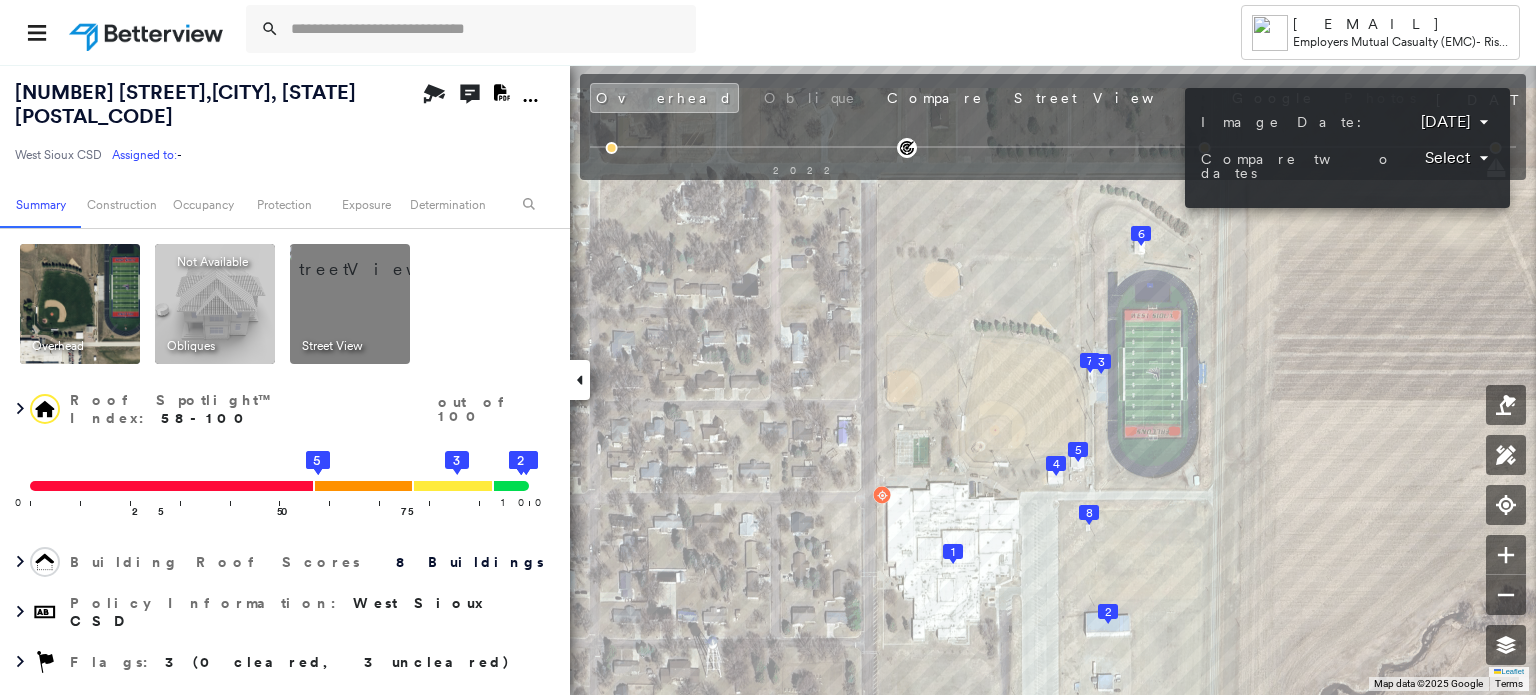 click at bounding box center [768, 347] 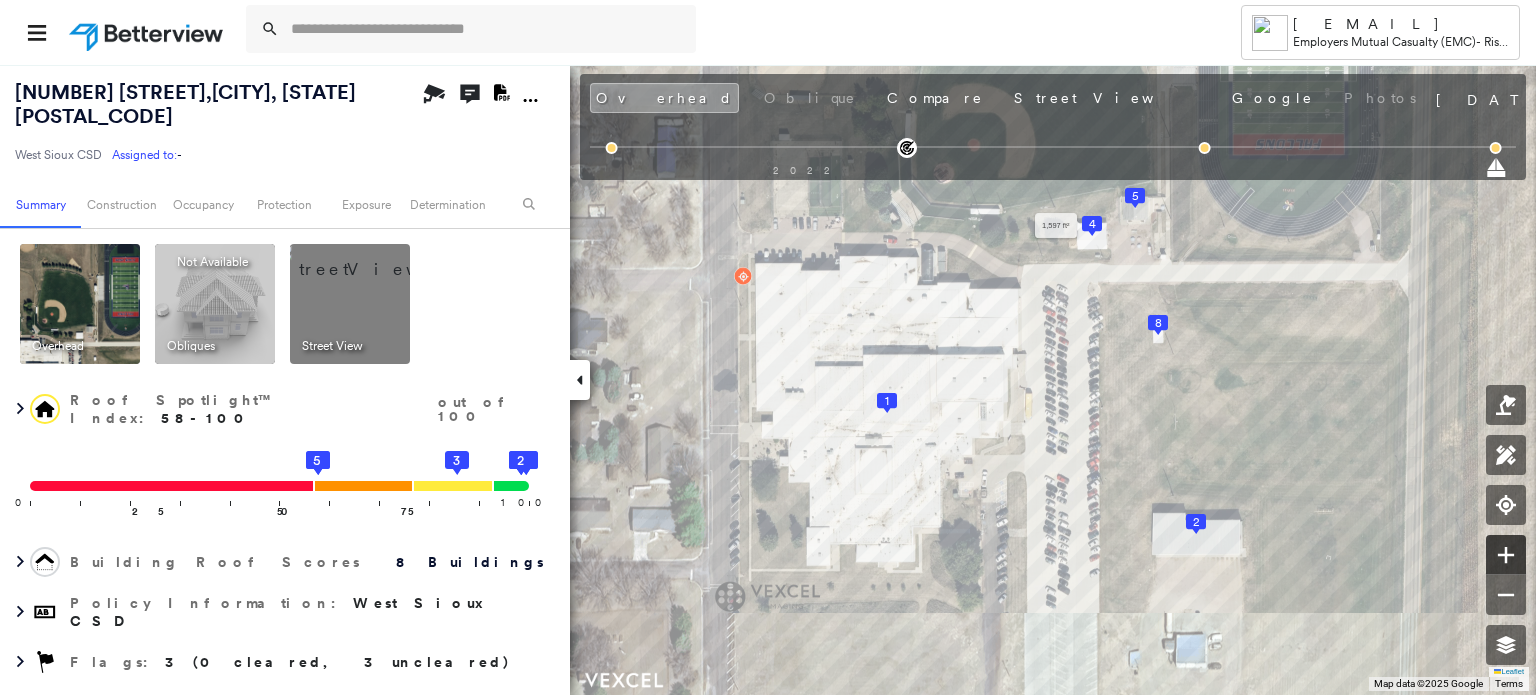 click 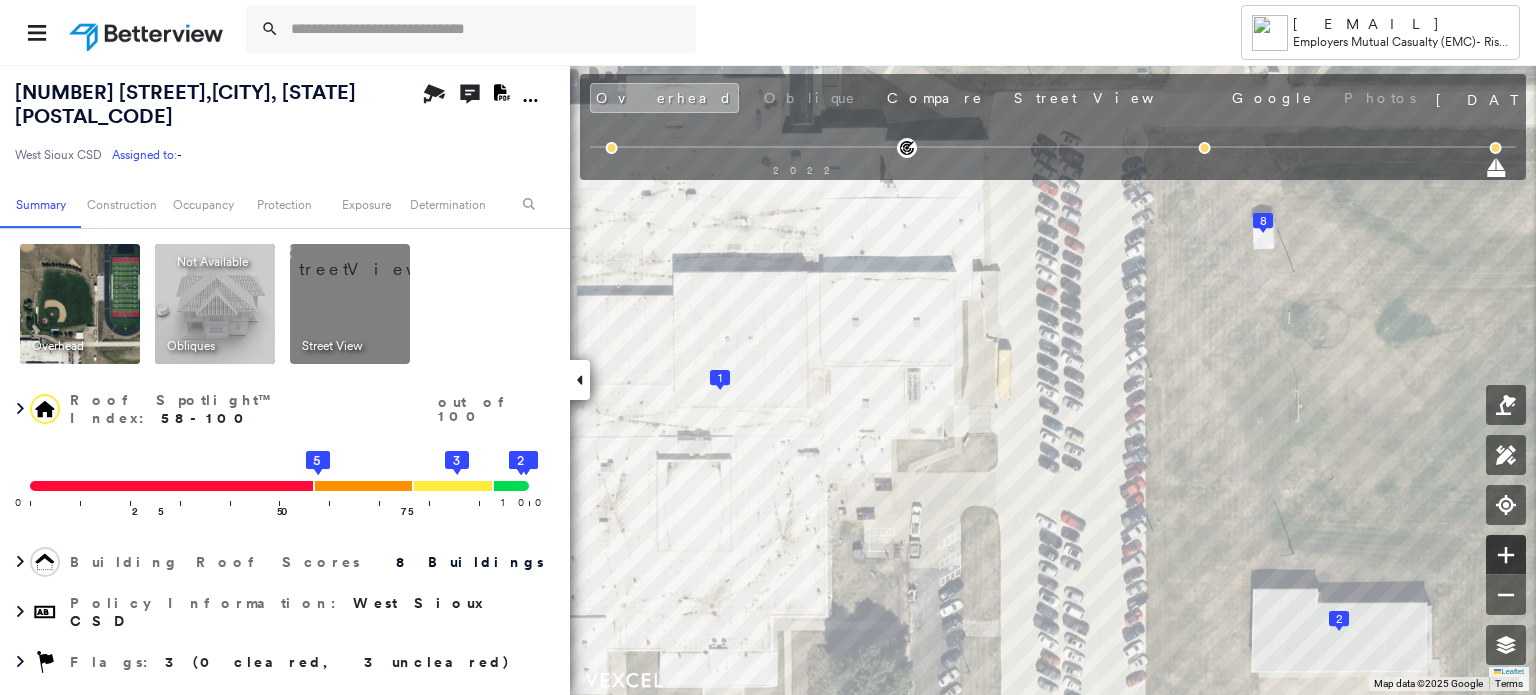 click 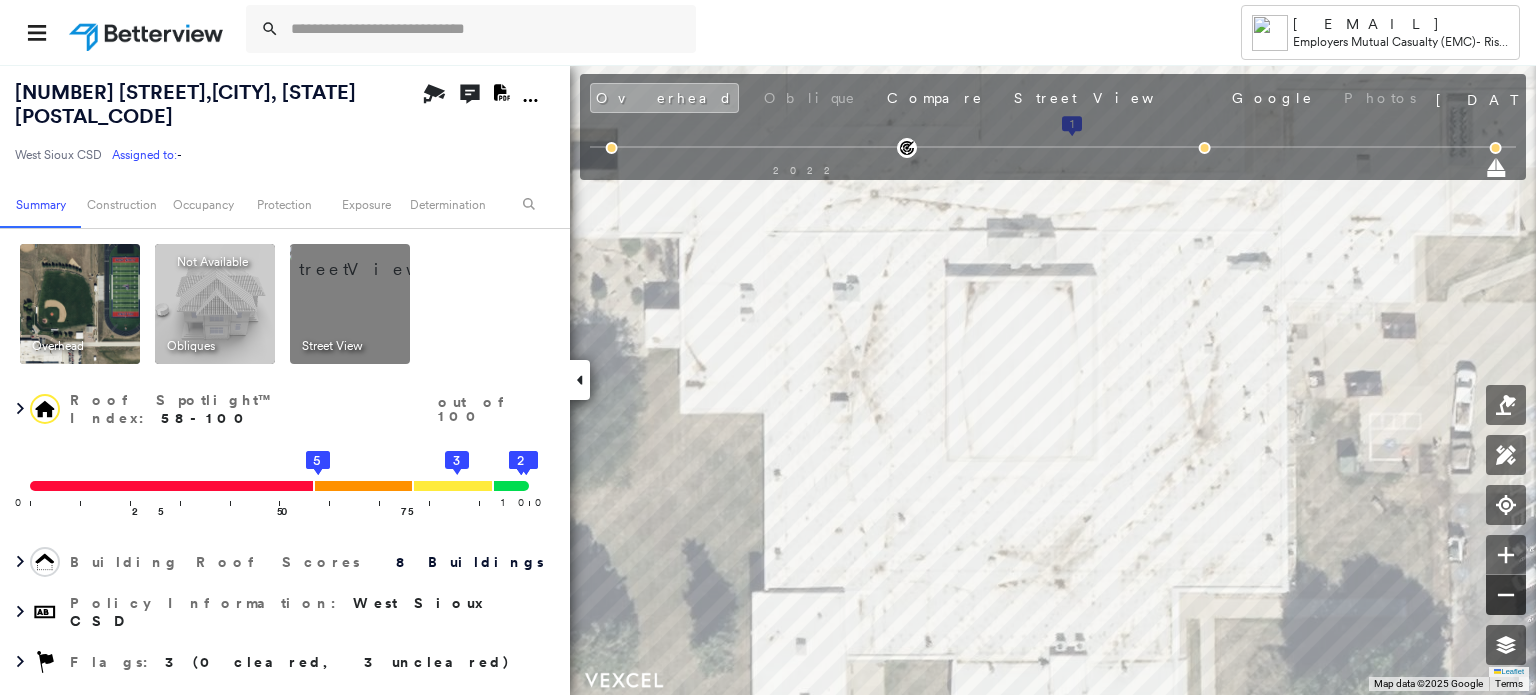 click at bounding box center (1506, 595) 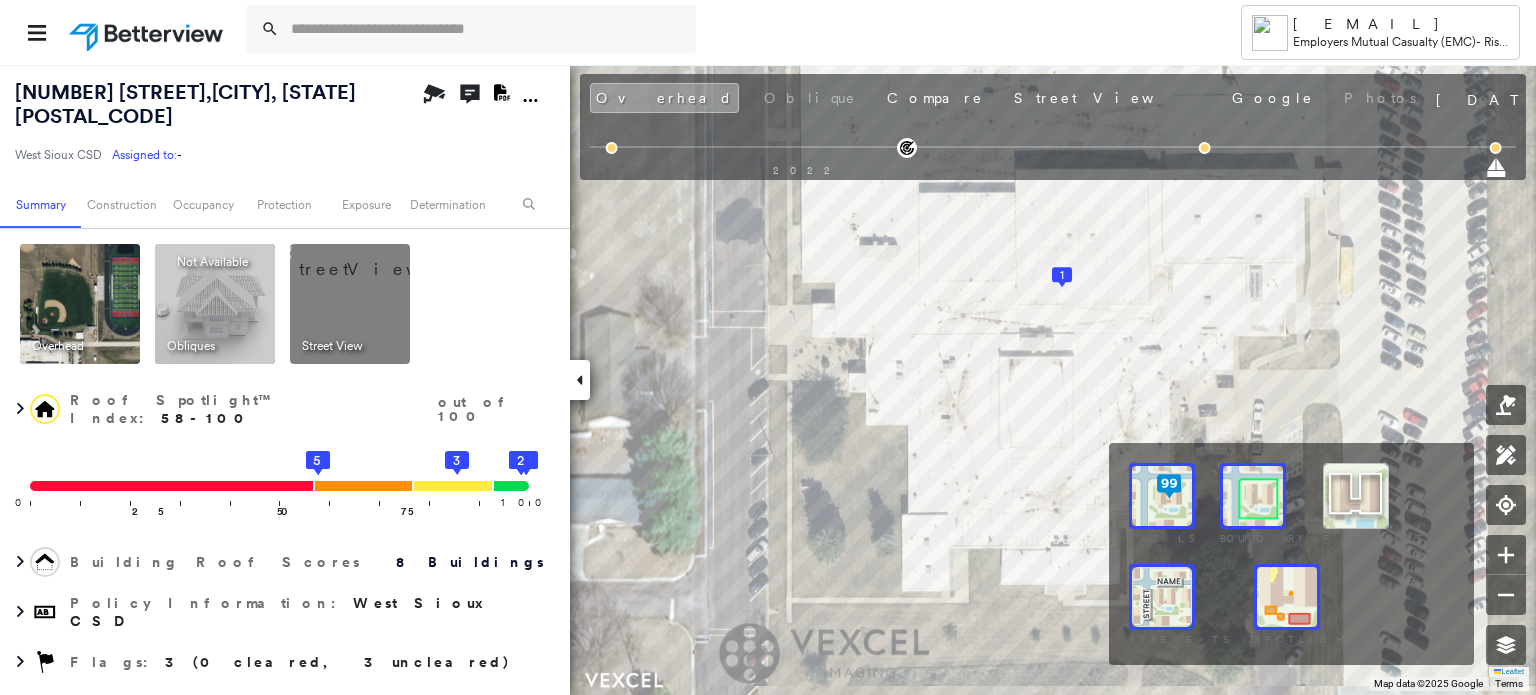 click at bounding box center [1287, 597] 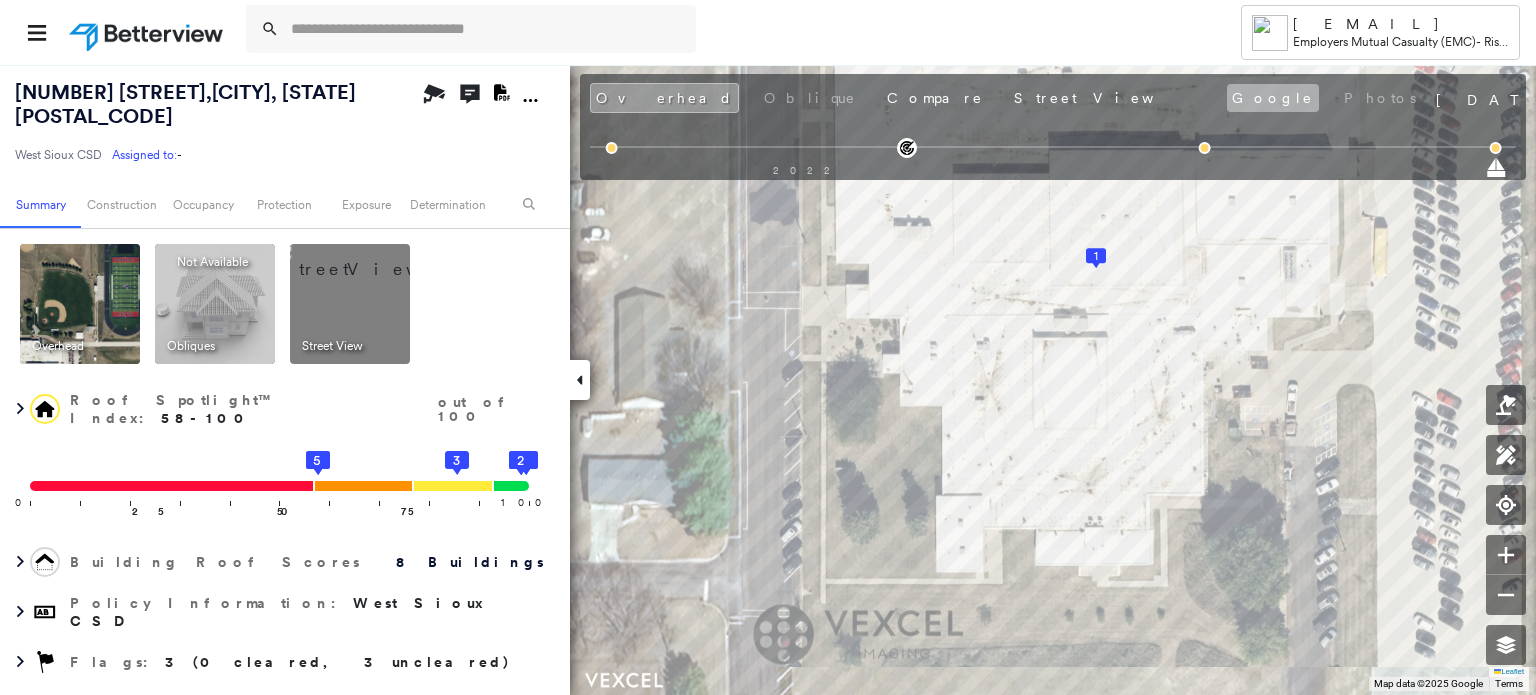 click on "Google" at bounding box center (1273, 98) 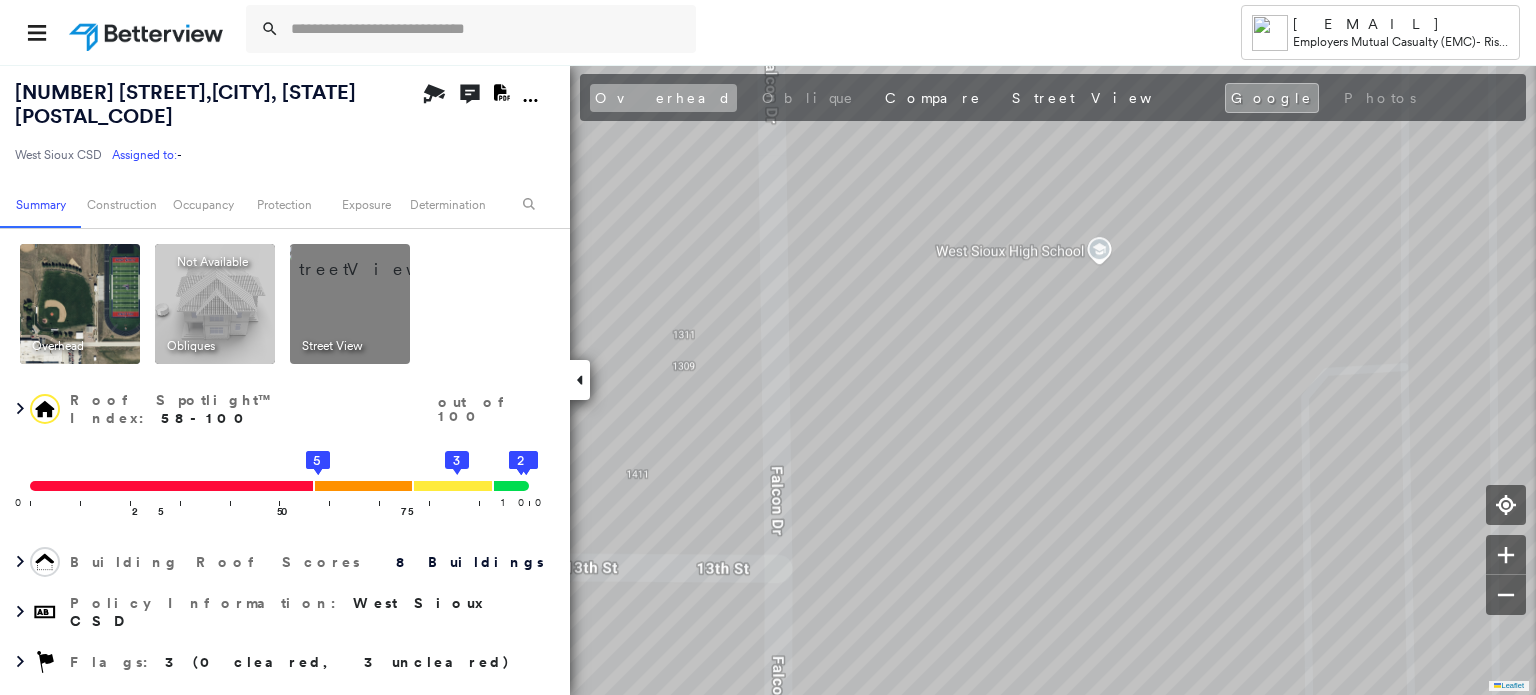 click on "Overhead" at bounding box center [663, 98] 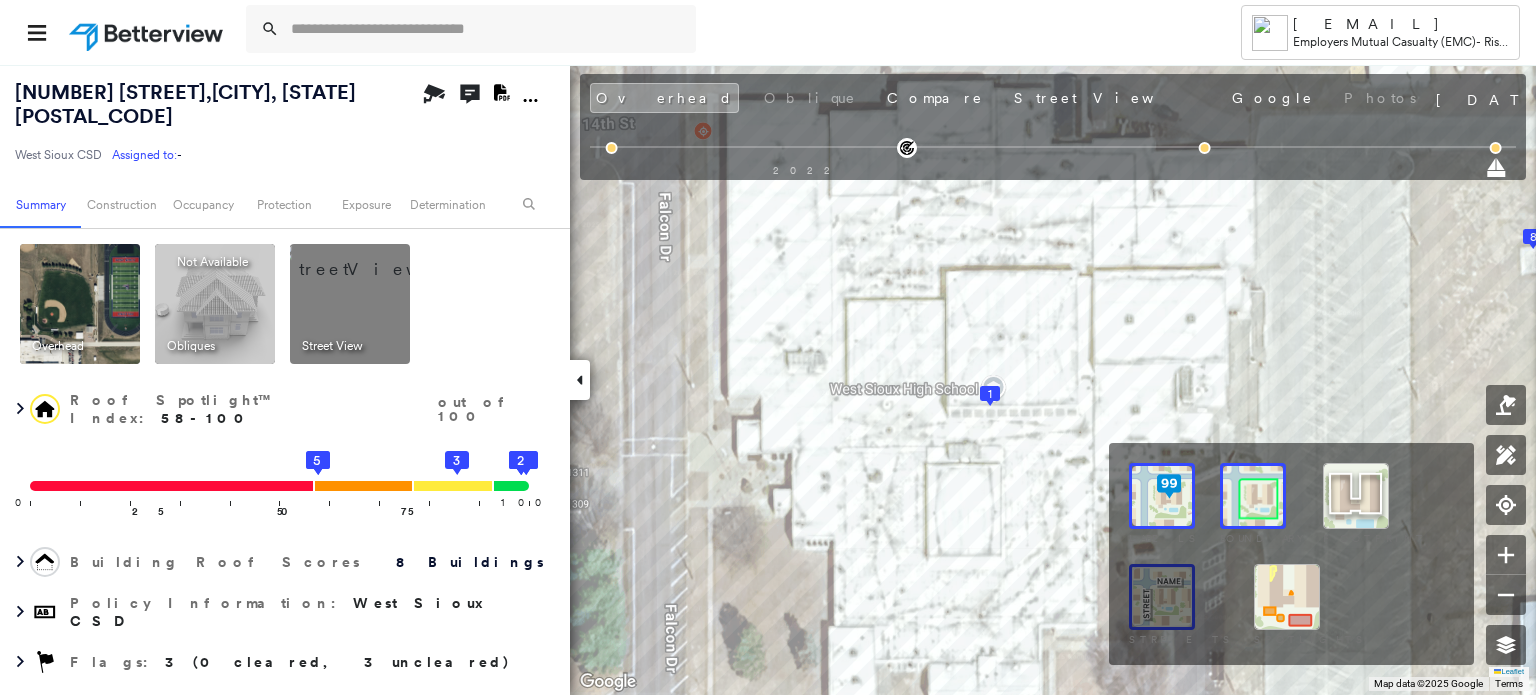 click at bounding box center (1253, 496) 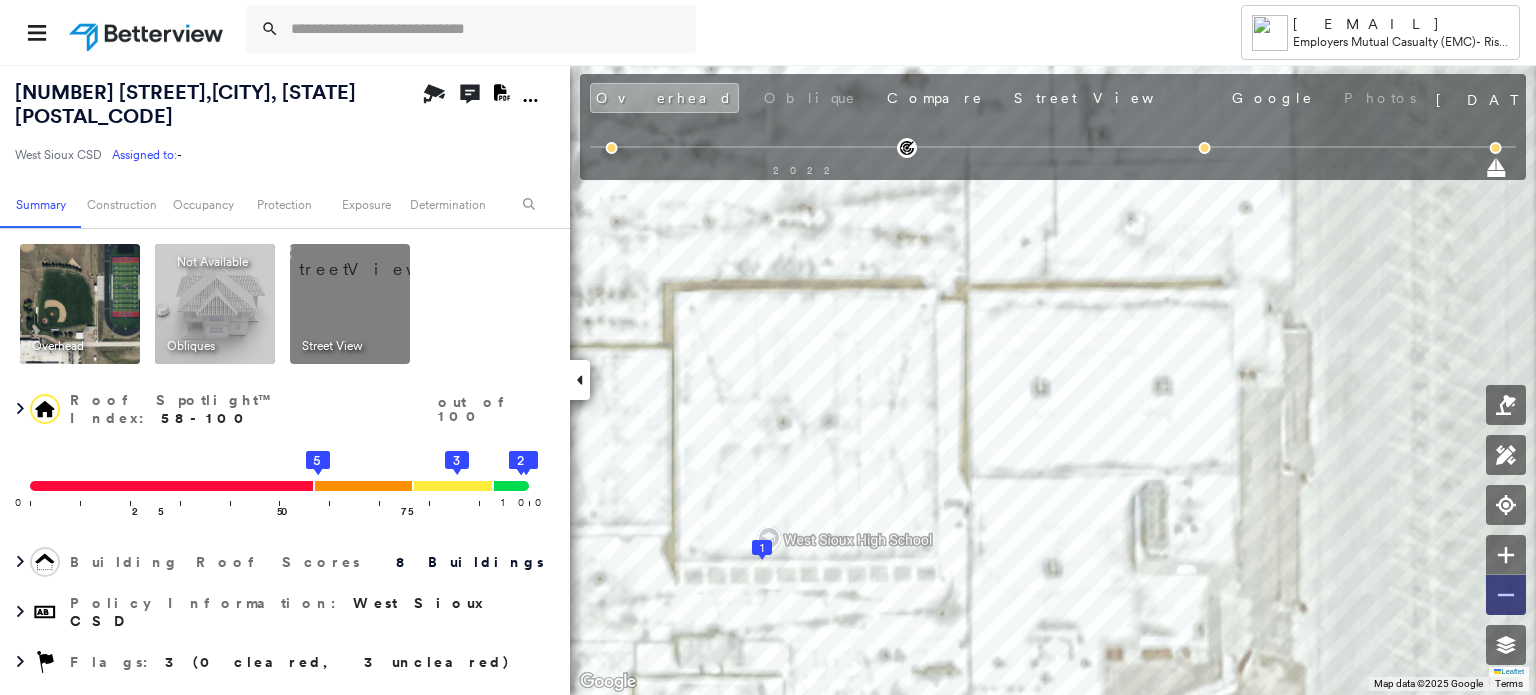 click 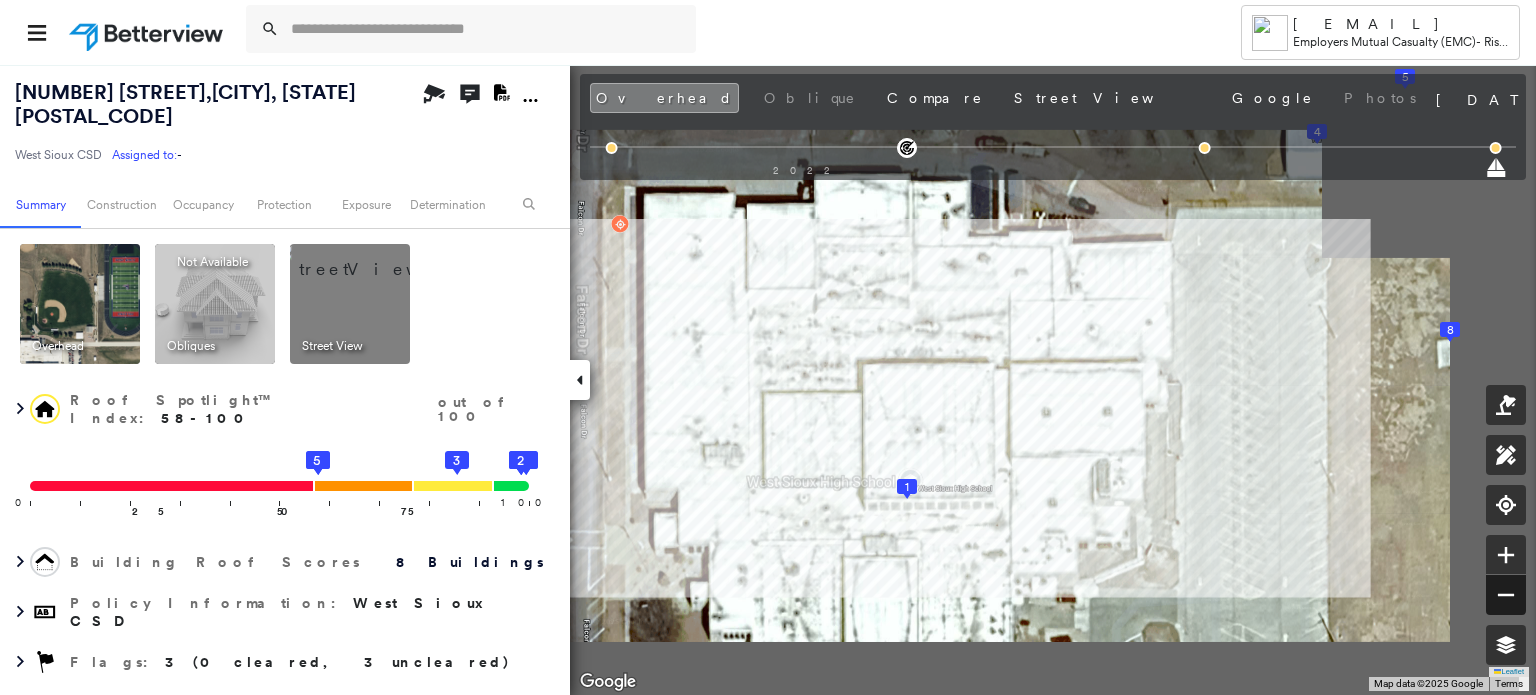 click 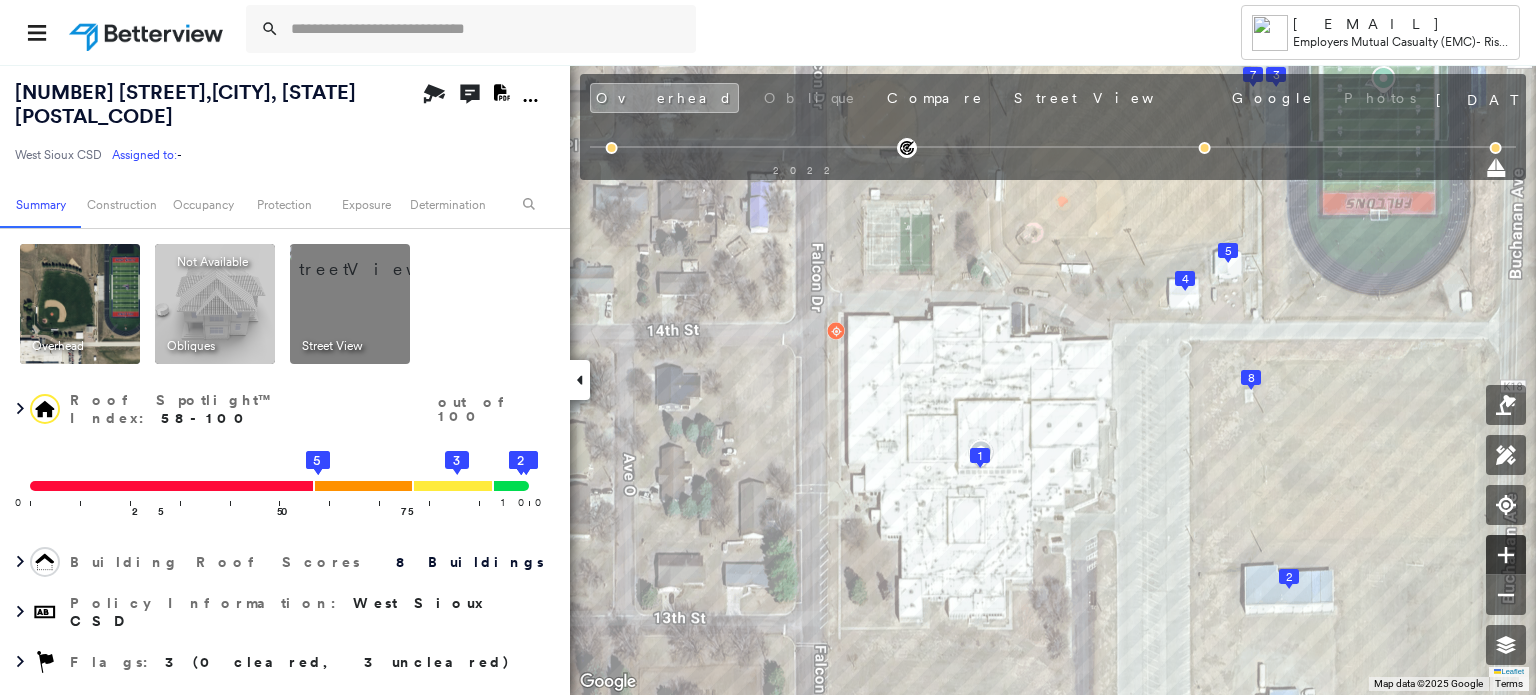 click 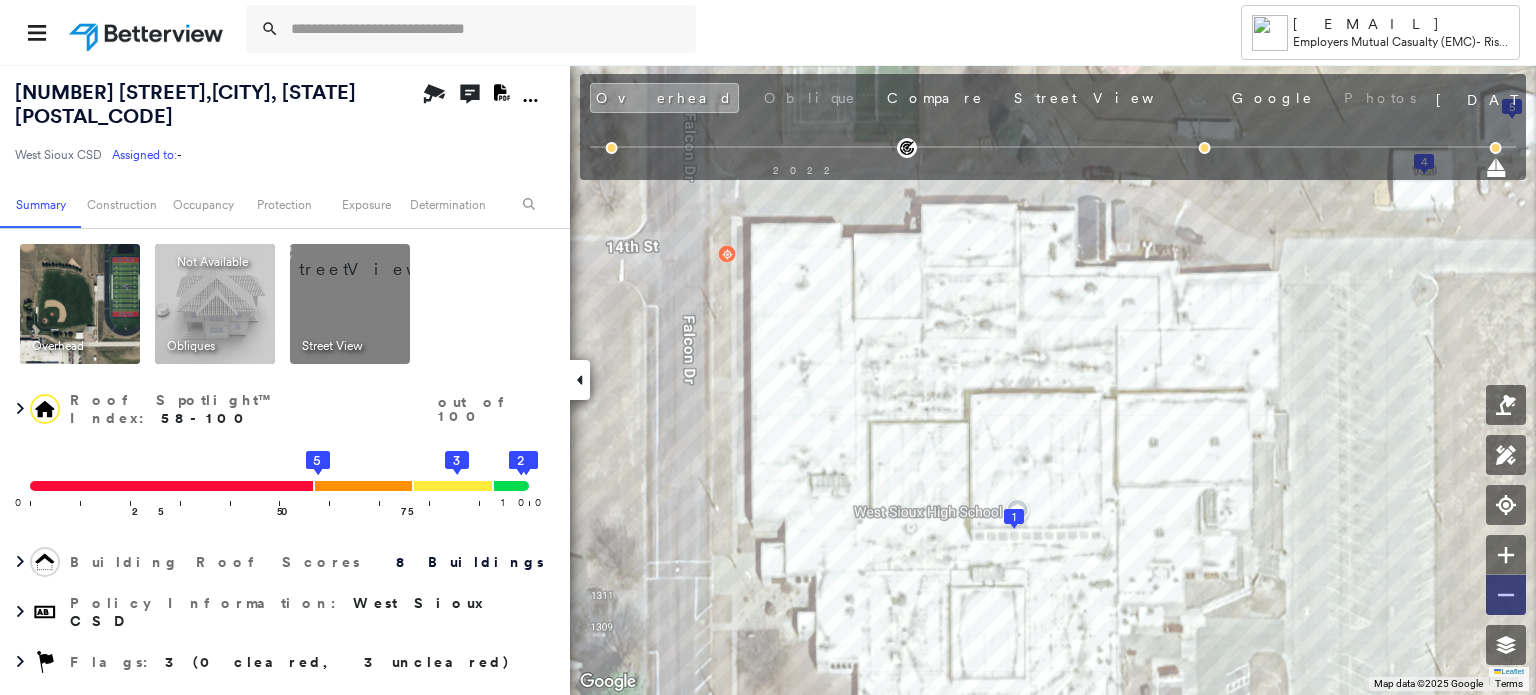 click 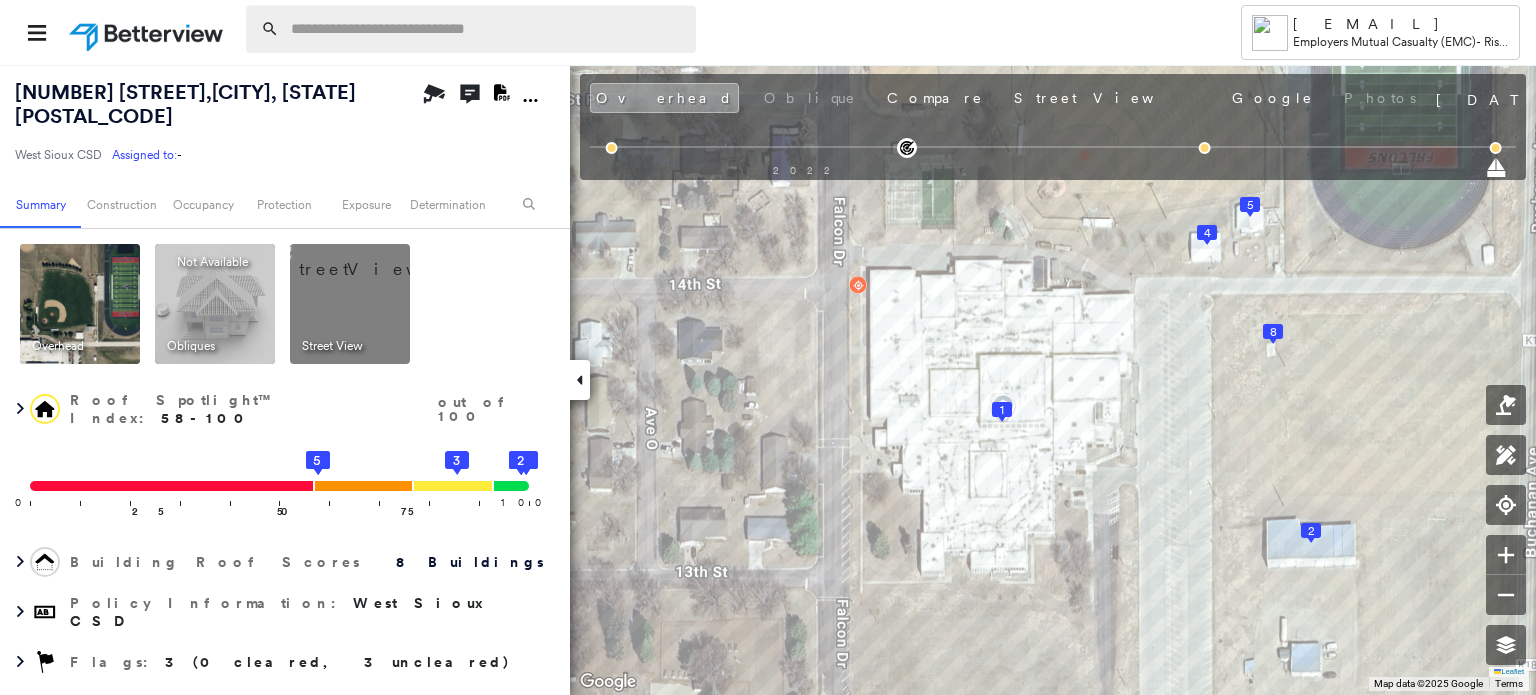 click at bounding box center [487, 29] 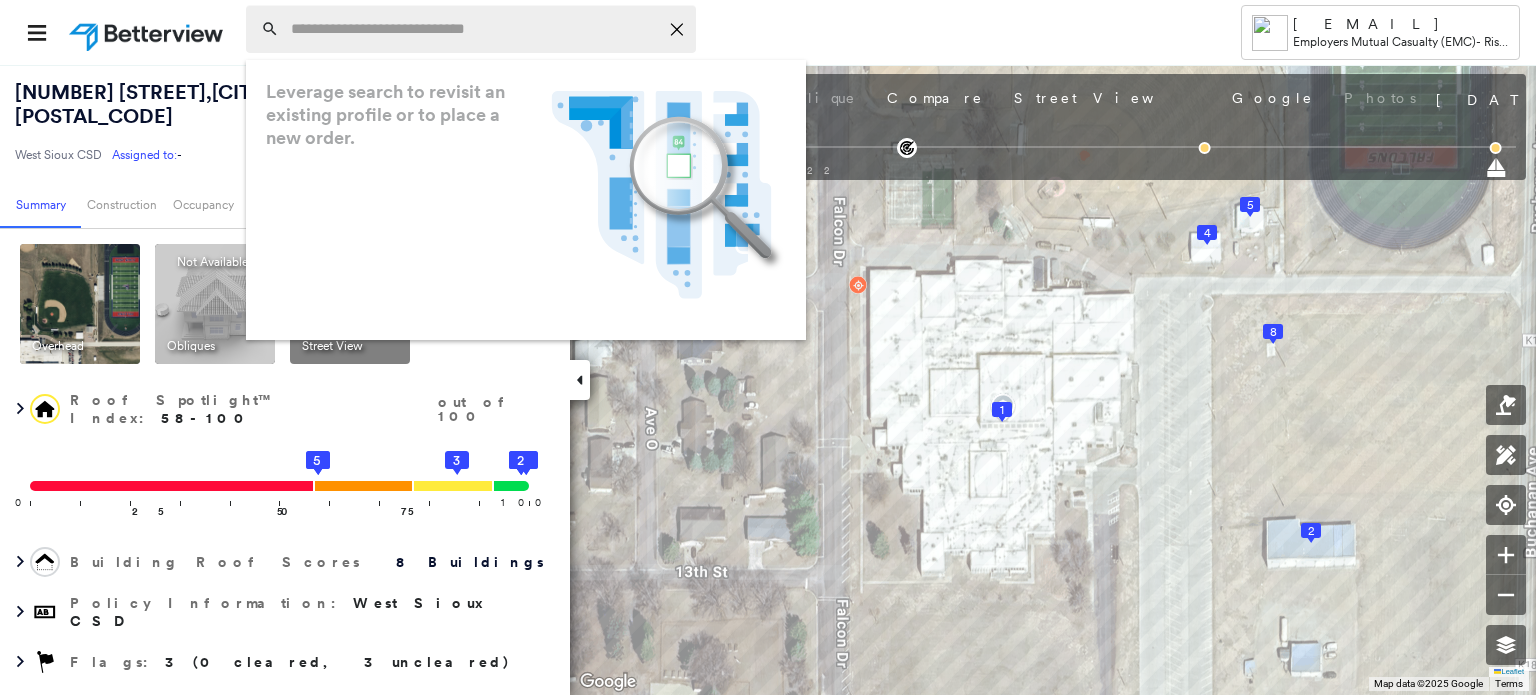 paste on "**********" 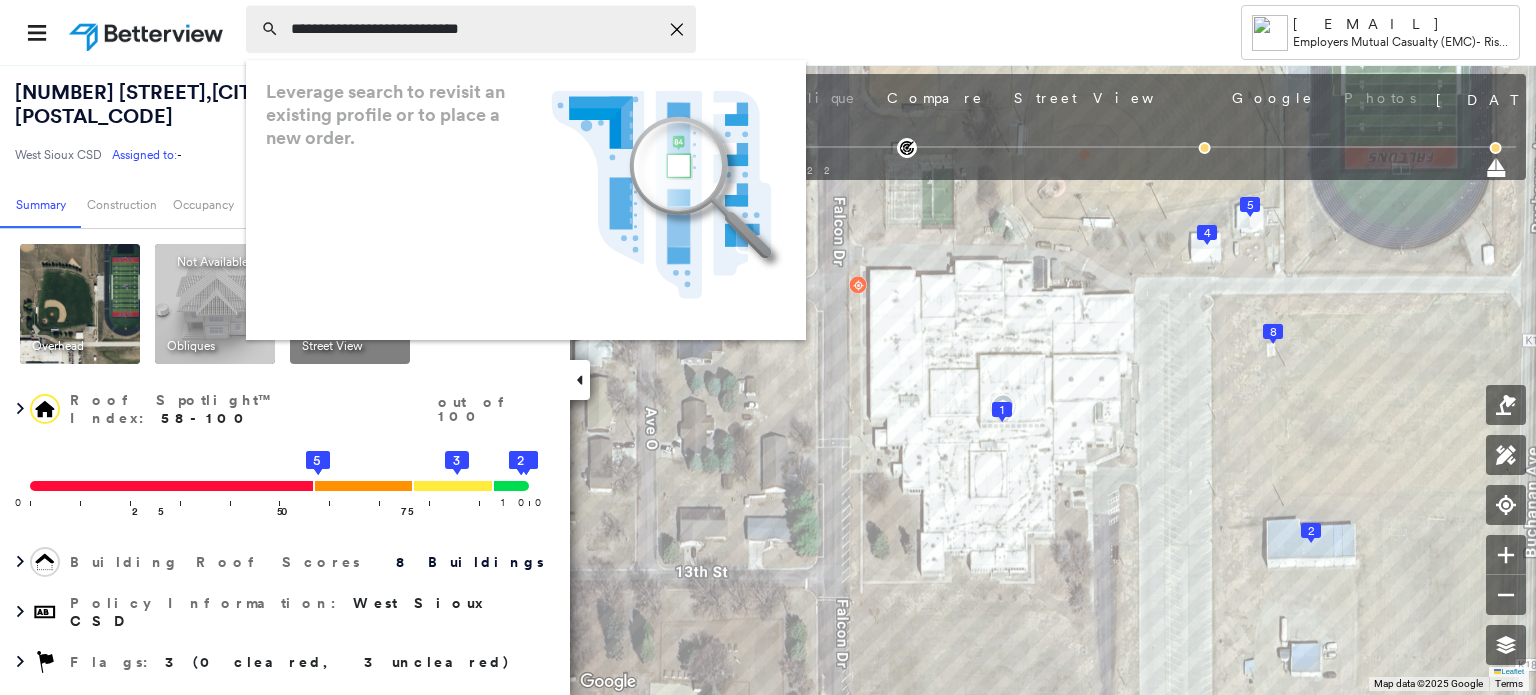 type on "**********" 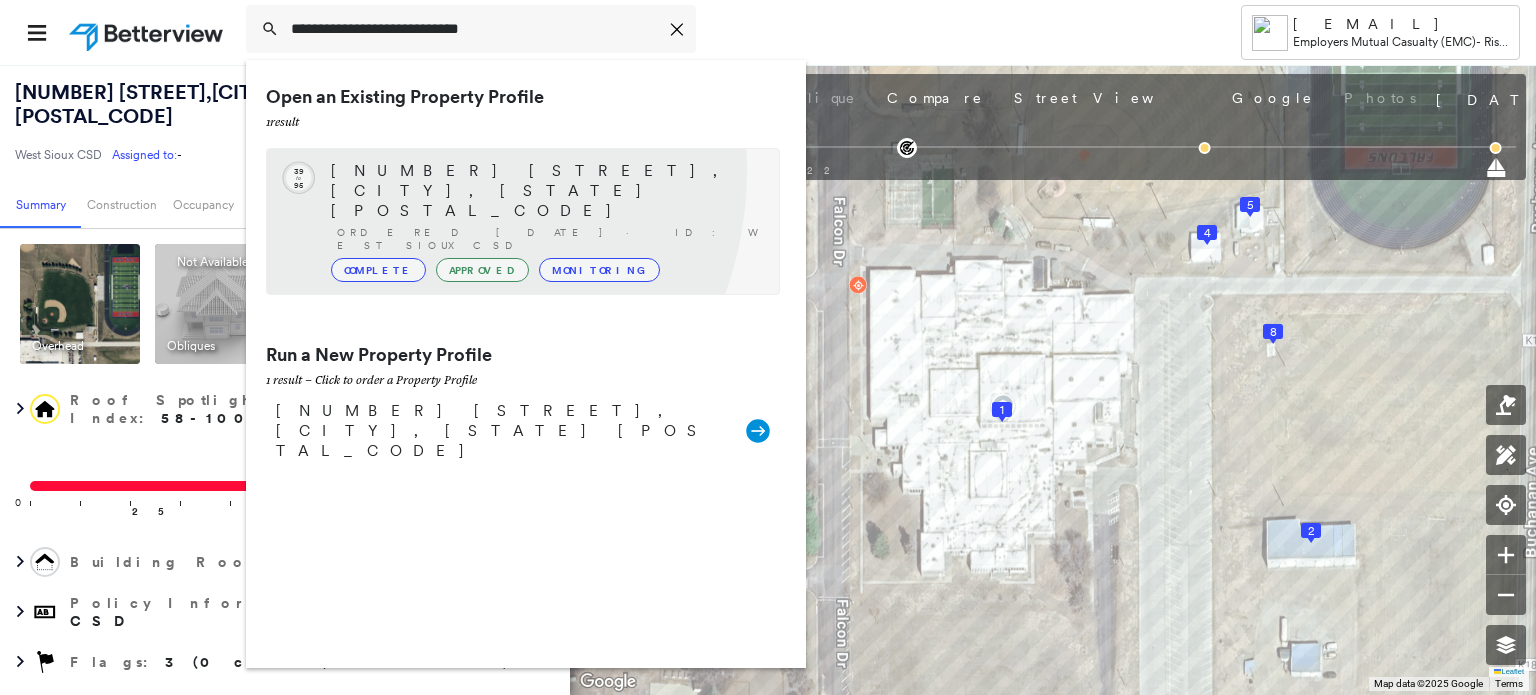 click on "[NUMBER] [STREET], [CITY], [STATE] [POSTAL_CODE]" at bounding box center [545, 191] 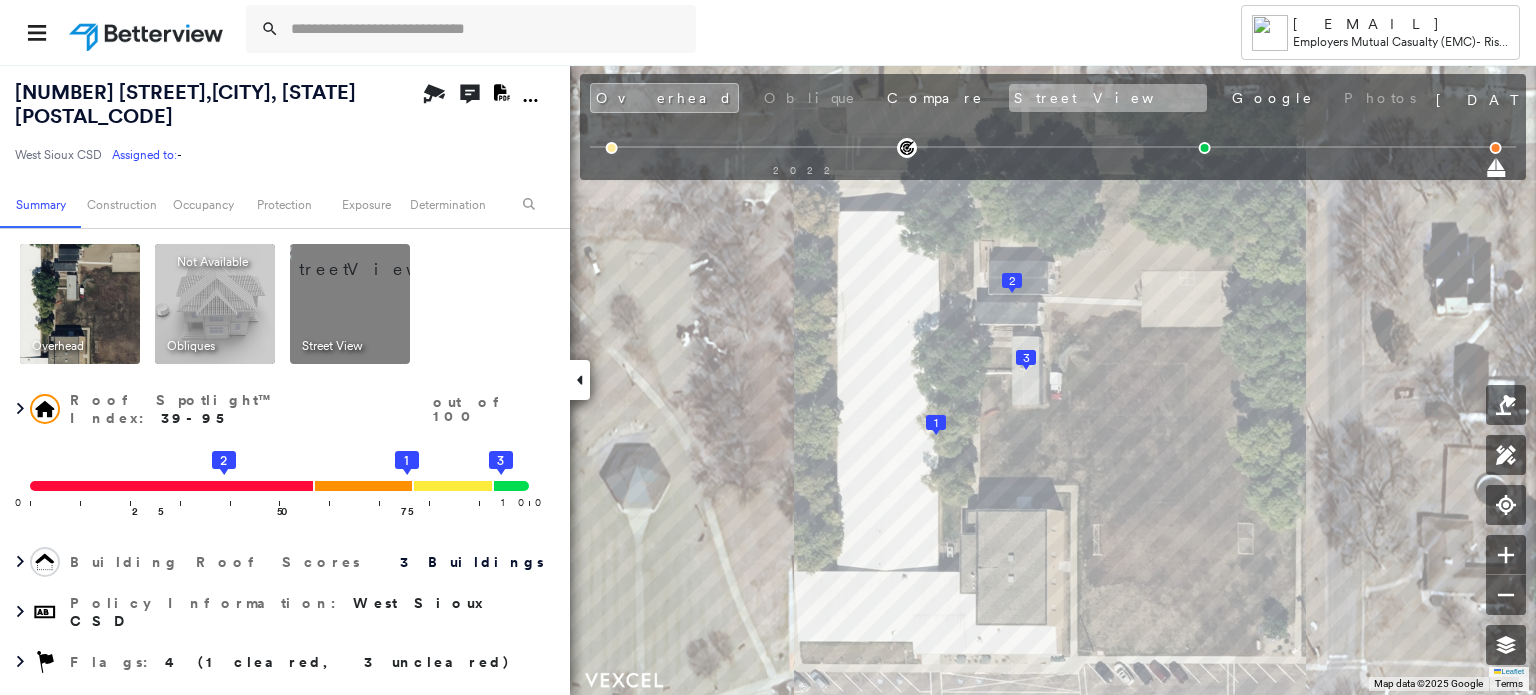 click on "Street View" at bounding box center (1108, 98) 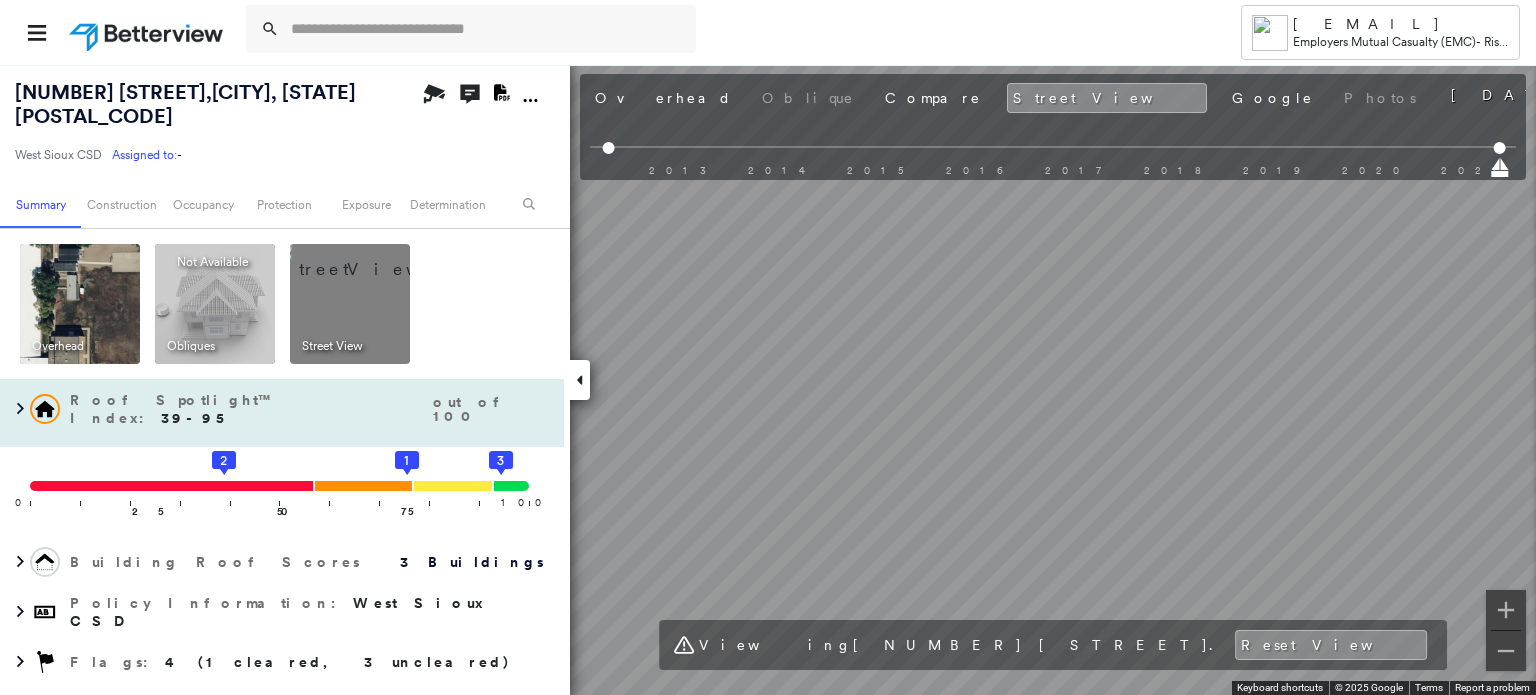 click on "[NUMBER] [STREET], [CITY], [STATE] [POSTAL_CODE] West Sioux CSD Assigned to:  - Assigned to:  - West Sioux CSD Assigned to:  - Open Comments Download PDF Report Summary Construction Occupancy Protection Exposure Determination Overhead Obliques Not Available ; Street View Roof Spotlight™ Index :  39-95 out of 100 0 100 25 50 2 75 3 1 Building Roof Scores 3 Buildings Policy Information :  West Sioux CSD Flags :  4 (1 cleared, 3 uncleared) Construction Roof Spotlights :  Tarp, Staining, HVAC, Overhang Property Features Roof Size & Shape :  3 buildings  Assessor and MLS Details Property Lookup ReportAll Assessors BuildZoom - Building Permit Data and Analysis Occupancy Ownership Place Detail Smarty Streets - Surrounding Properties Protection Protection Exposure FEMA Risk Index Flood Regional Hazard: 1   out of  5 Crime Regional Hazard: 2   out of  5 Additional Perils Guidewire HazardHub HazardHub Risks MLS Photos Determination Flags :  4 (1 cleared, 3 uncleared) Uncleared Flags (3) Cleared Flags  (1) High High Priority Low" at bounding box center (768, 379) 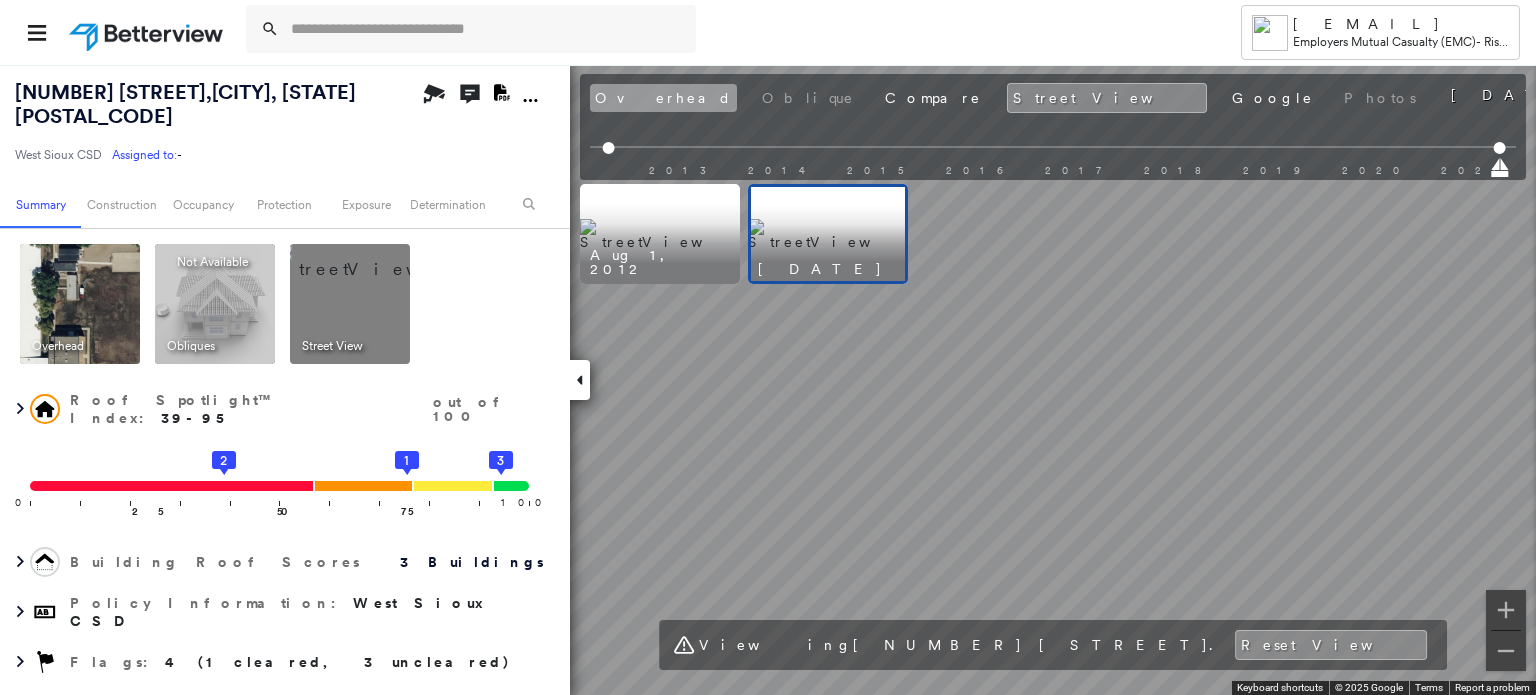 click on "Overhead" at bounding box center [663, 98] 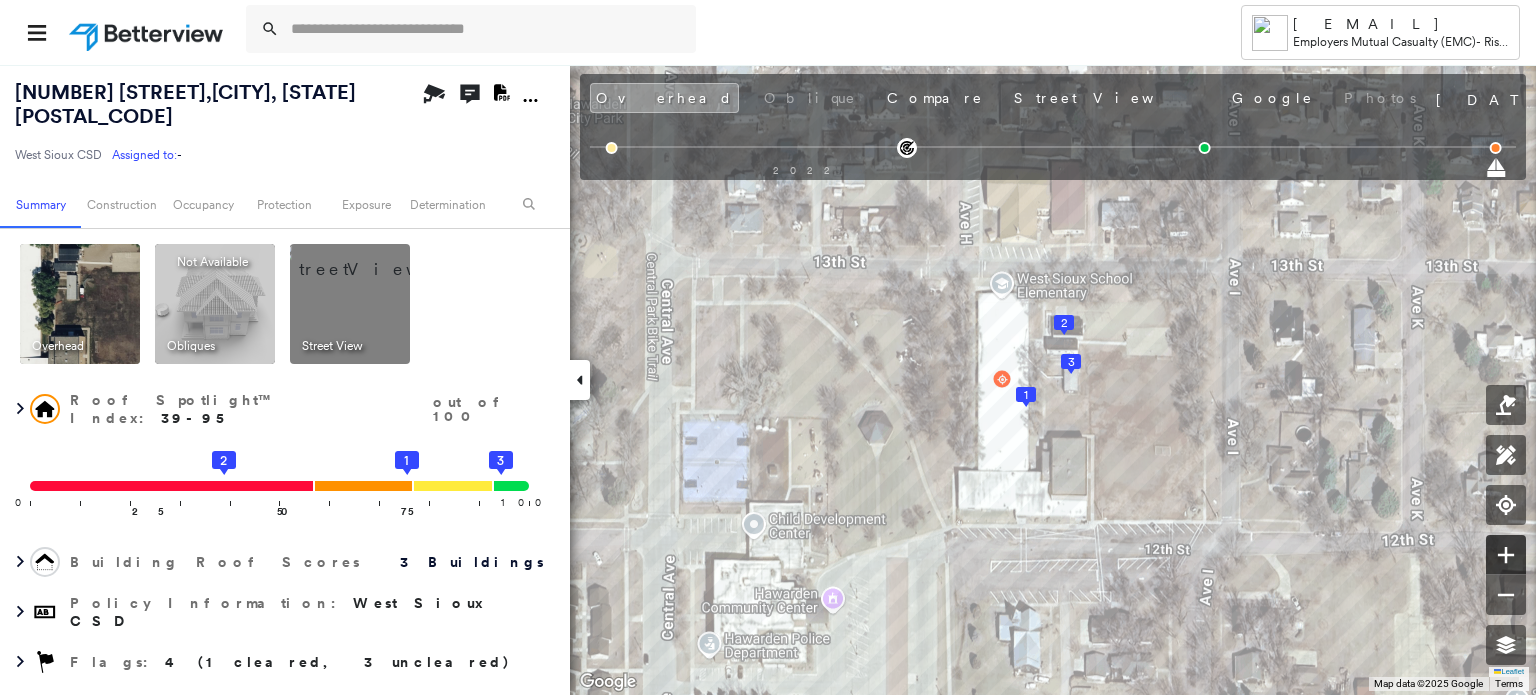 click 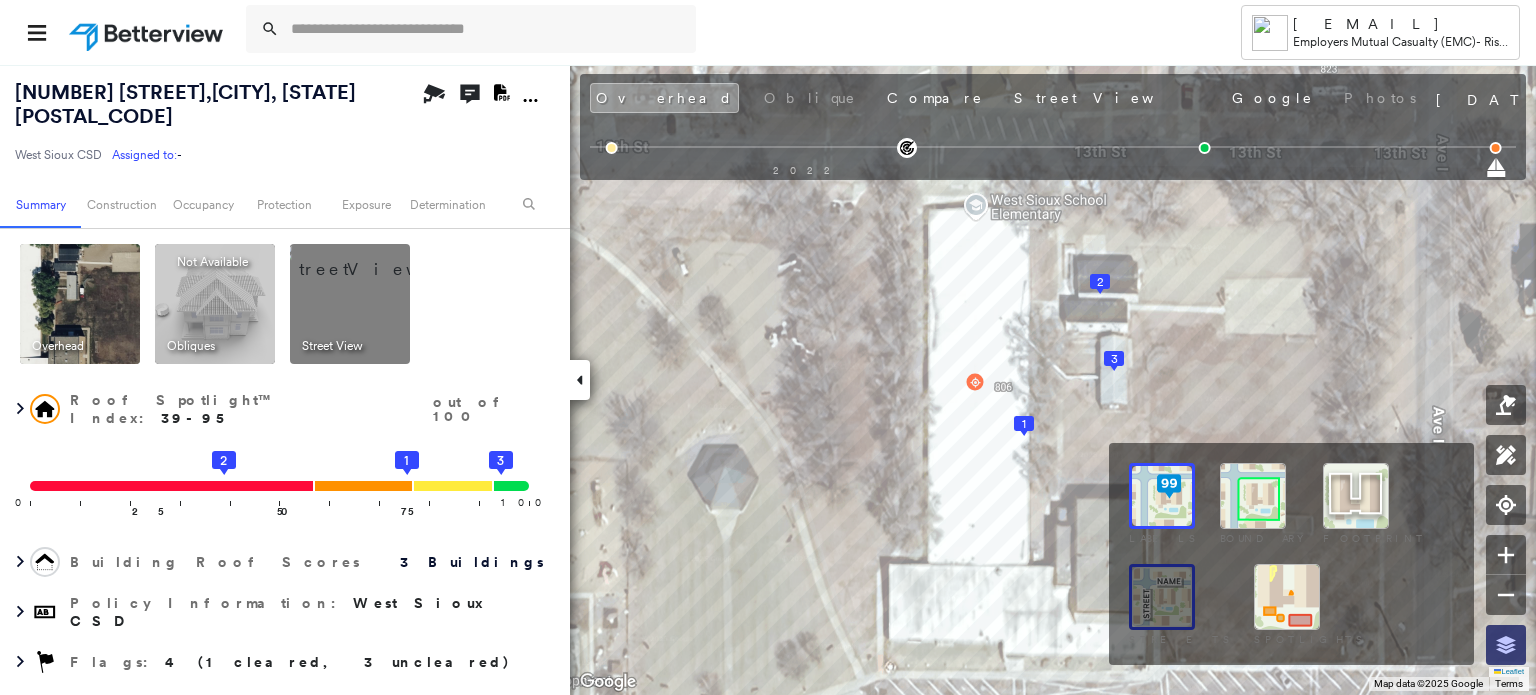 click at bounding box center (1506, 645) 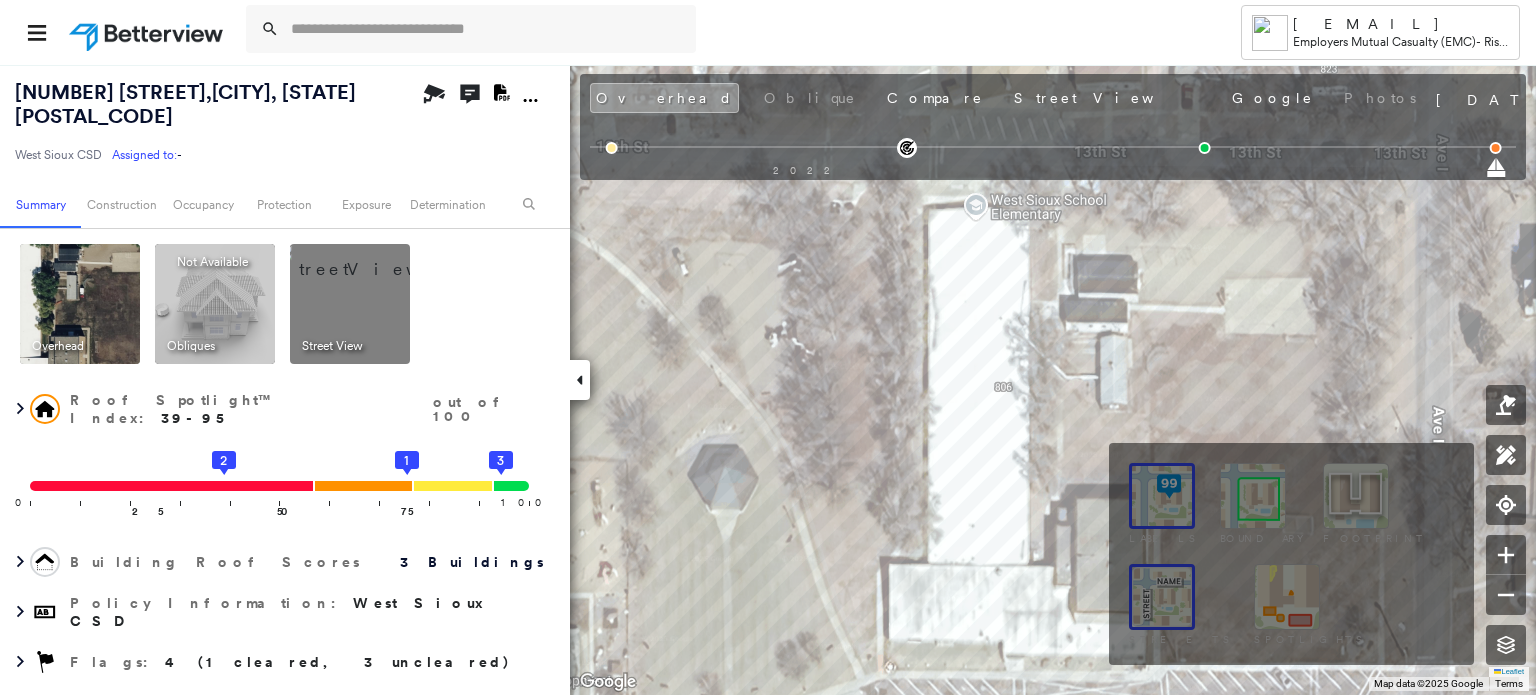 click at bounding box center (1162, 496) 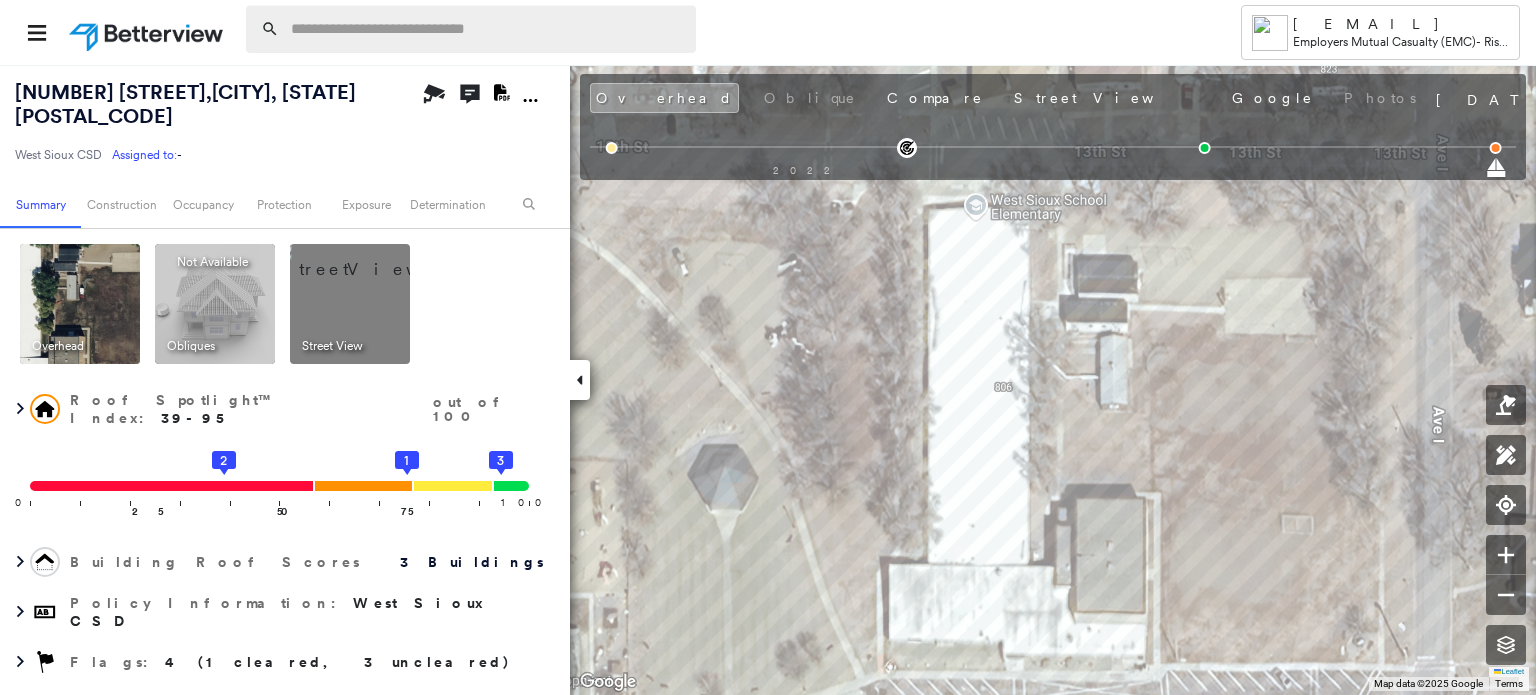 click at bounding box center (487, 29) 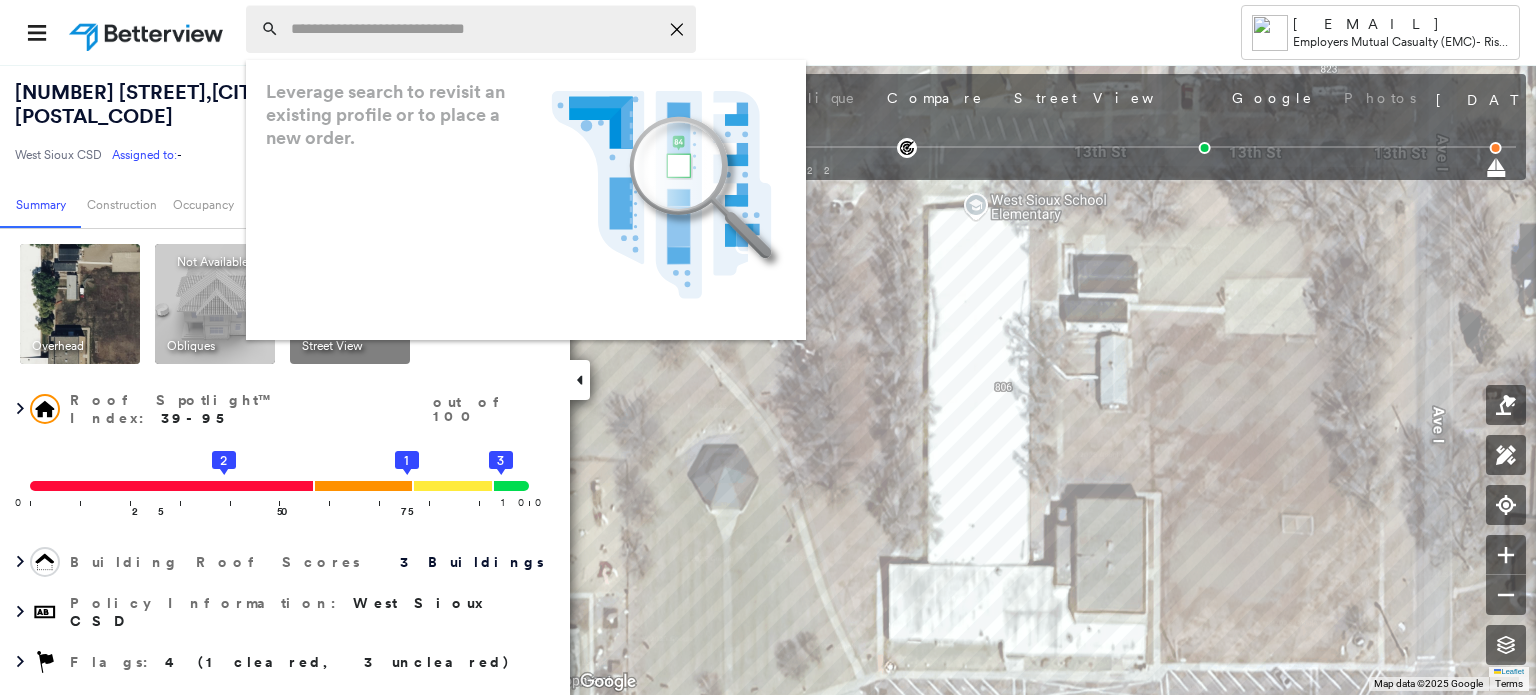 paste on "**********" 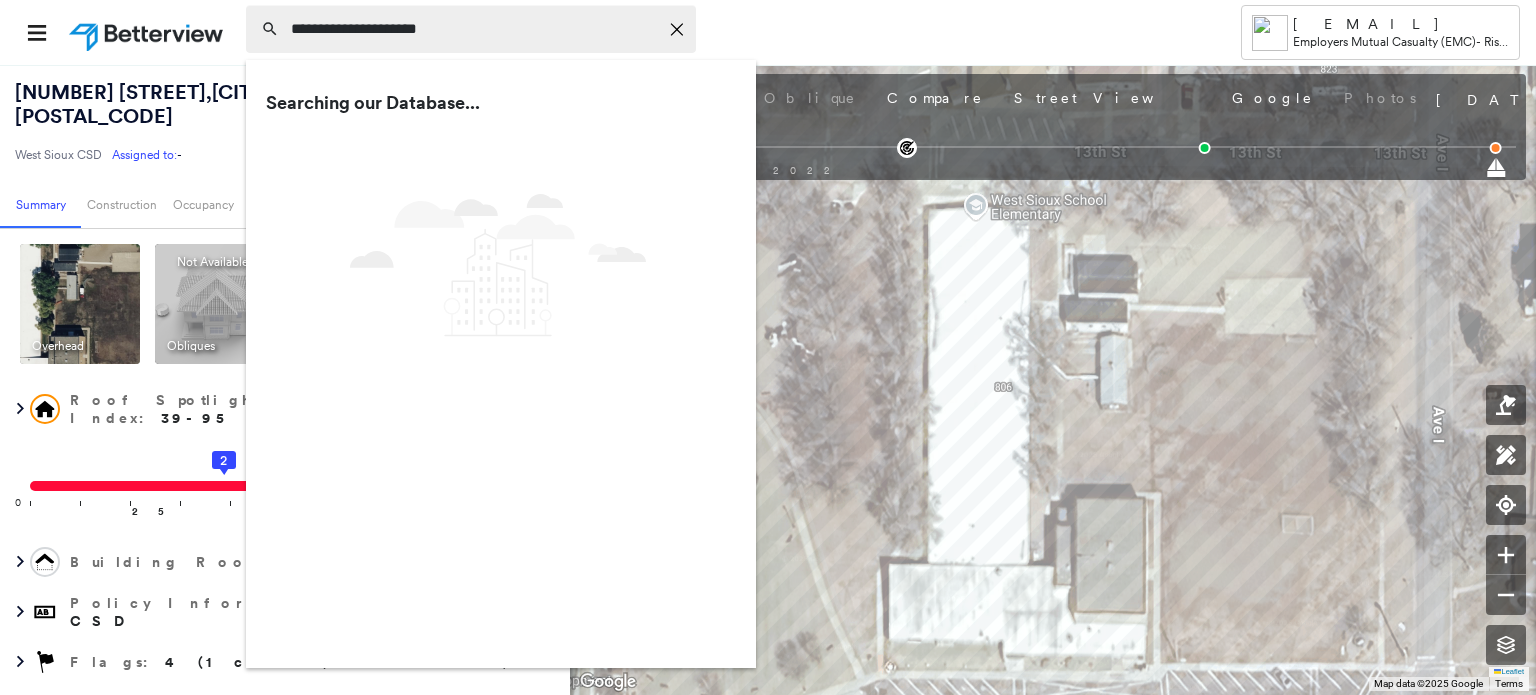 type on "**********" 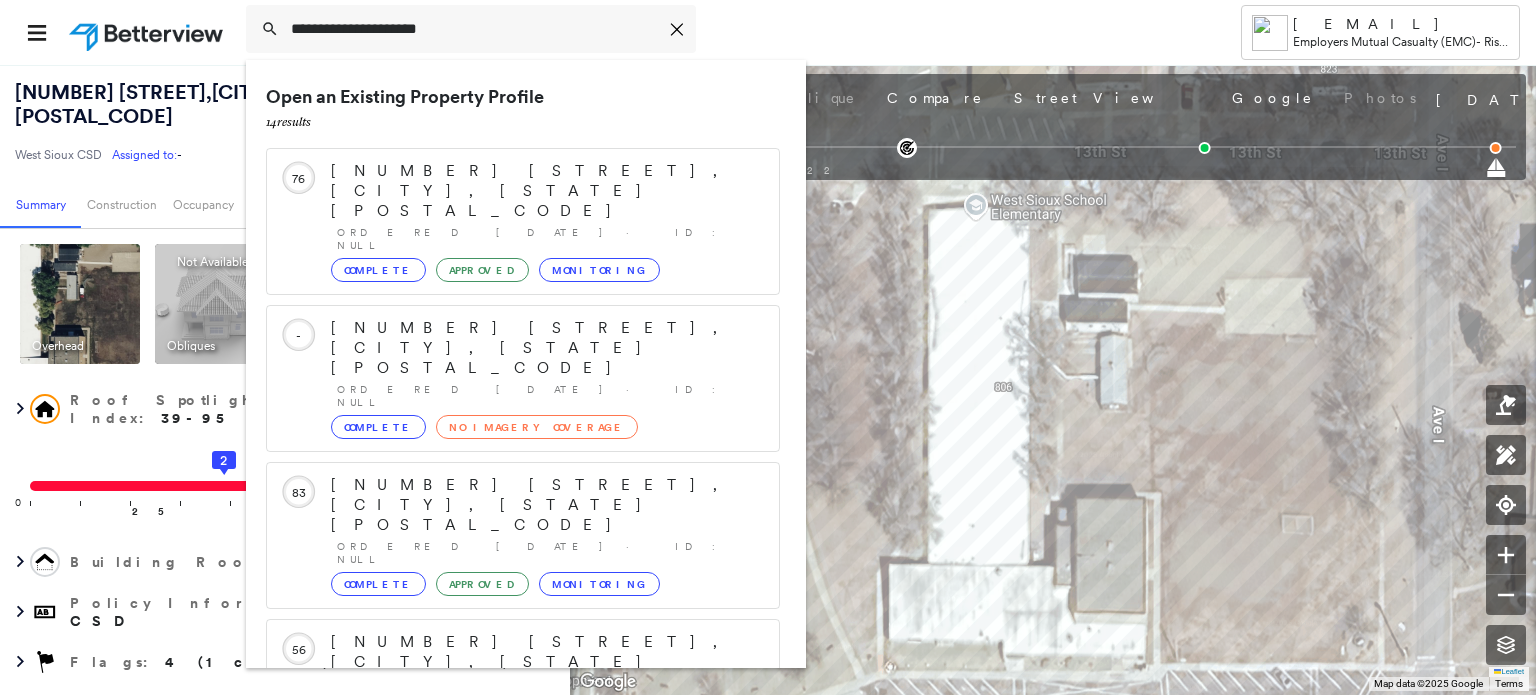 click on "[NUMBER] [STREET], [CITY], [STATE] [POSTAL_CODE]" at bounding box center (545, 819) 